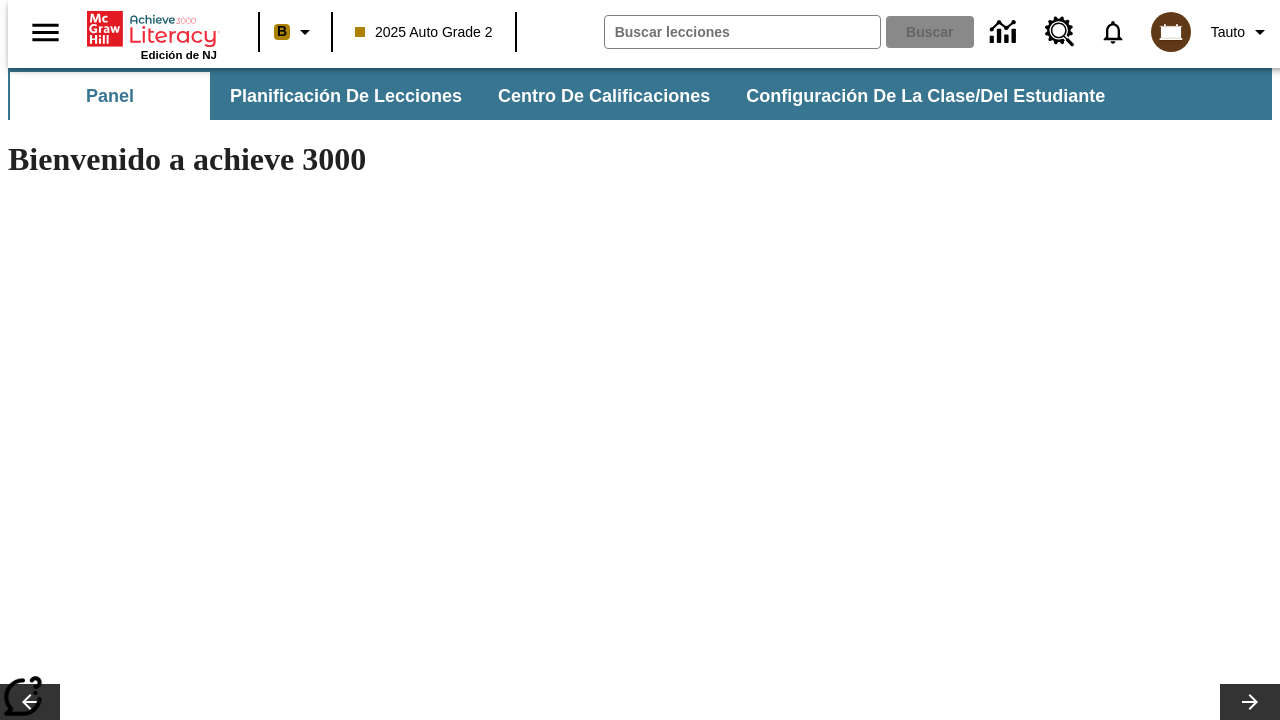 scroll, scrollTop: 0, scrollLeft: 0, axis: both 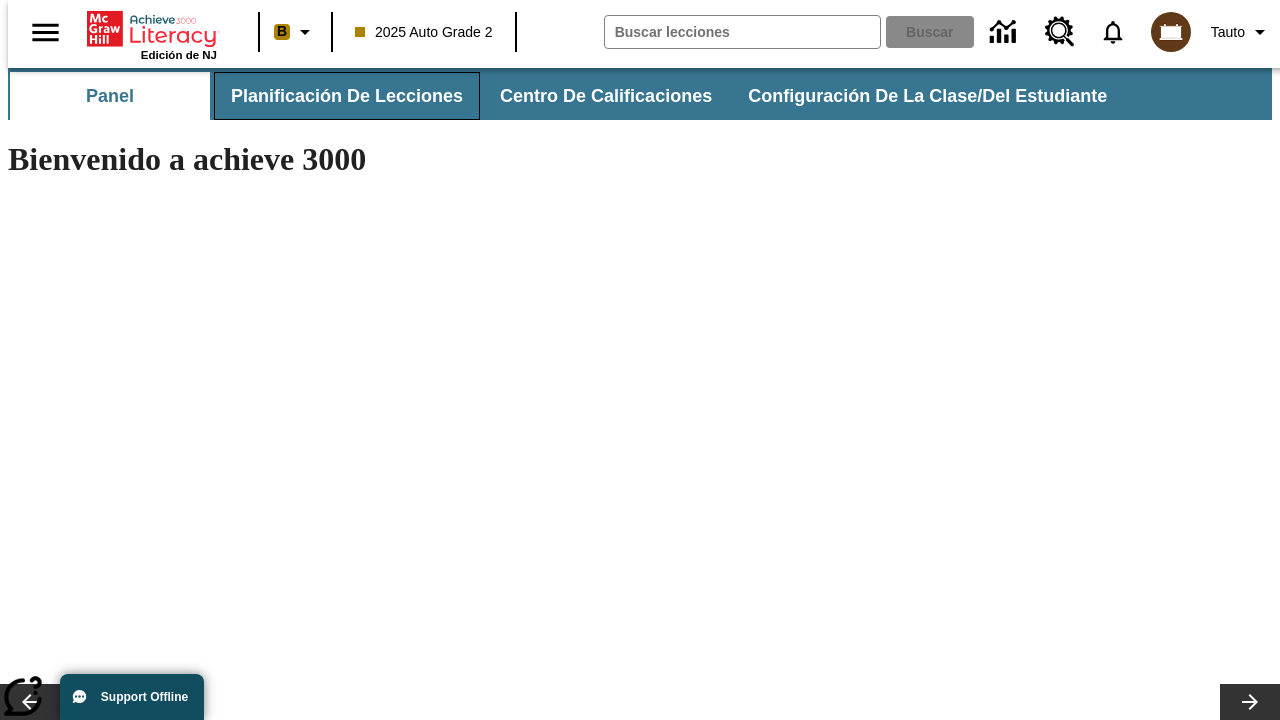 click on "Planificación de lecciones" at bounding box center [347, 96] 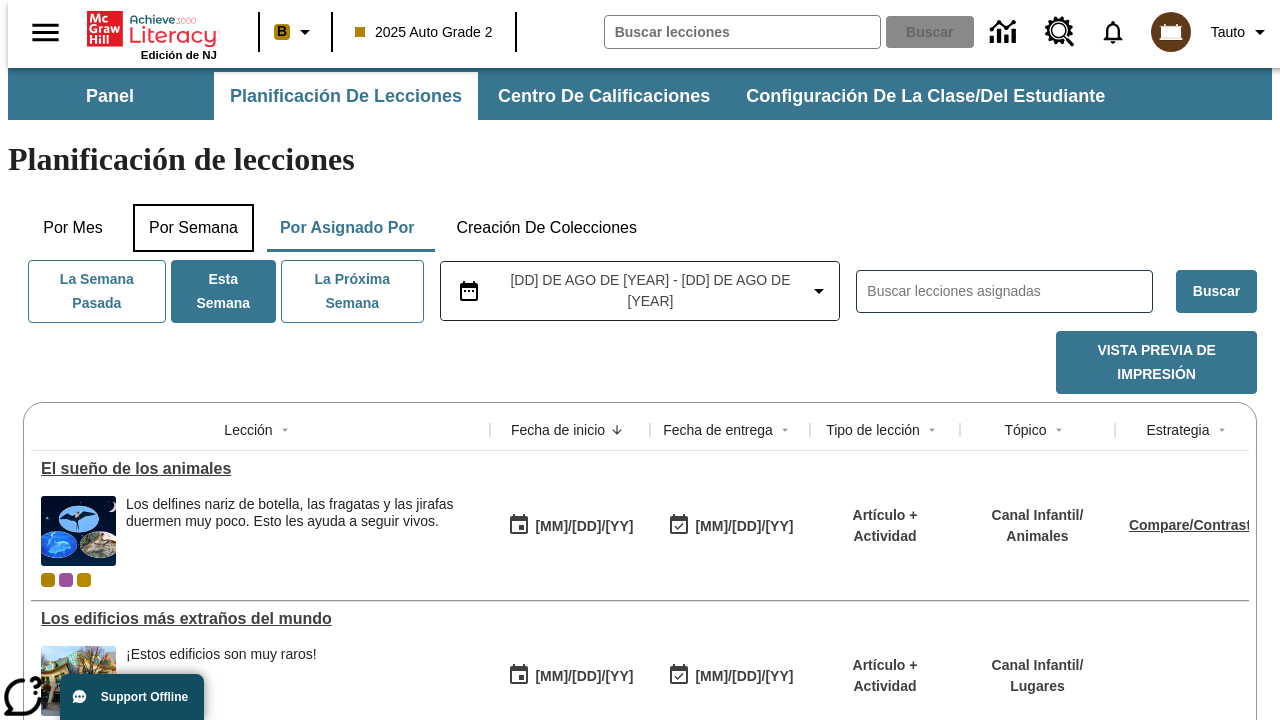 click on "Por semana" at bounding box center [193, 228] 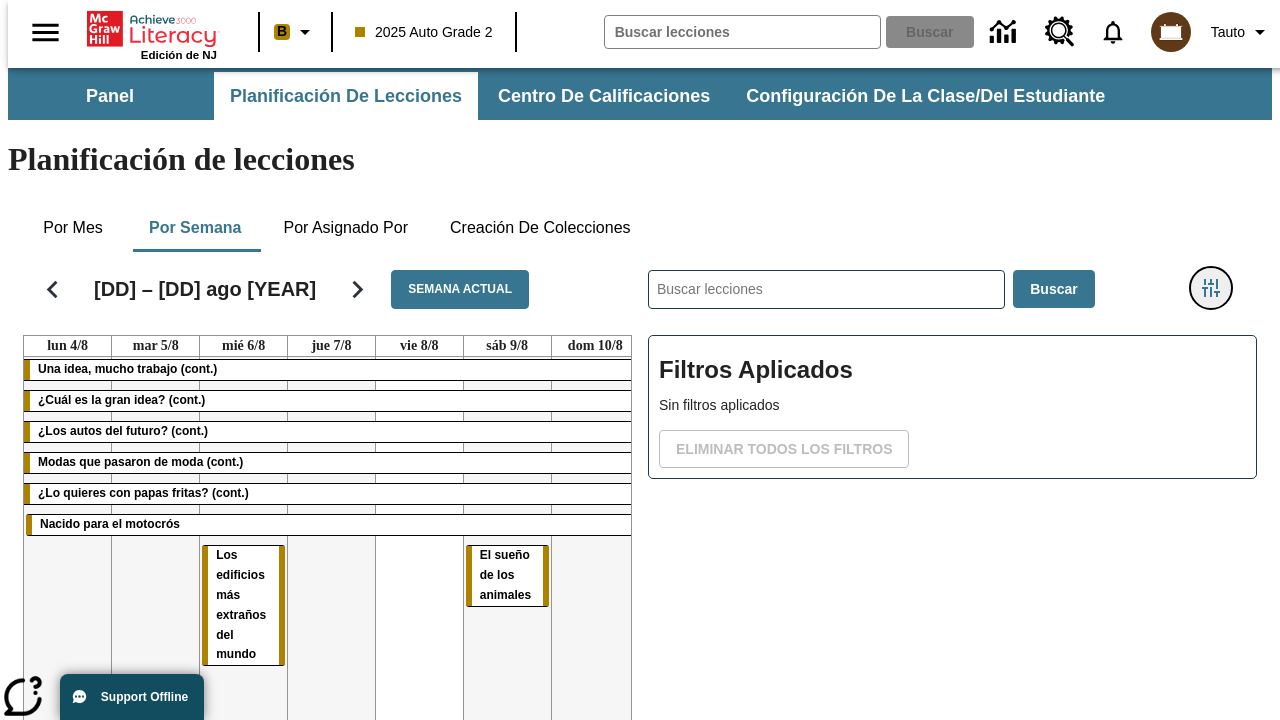 click 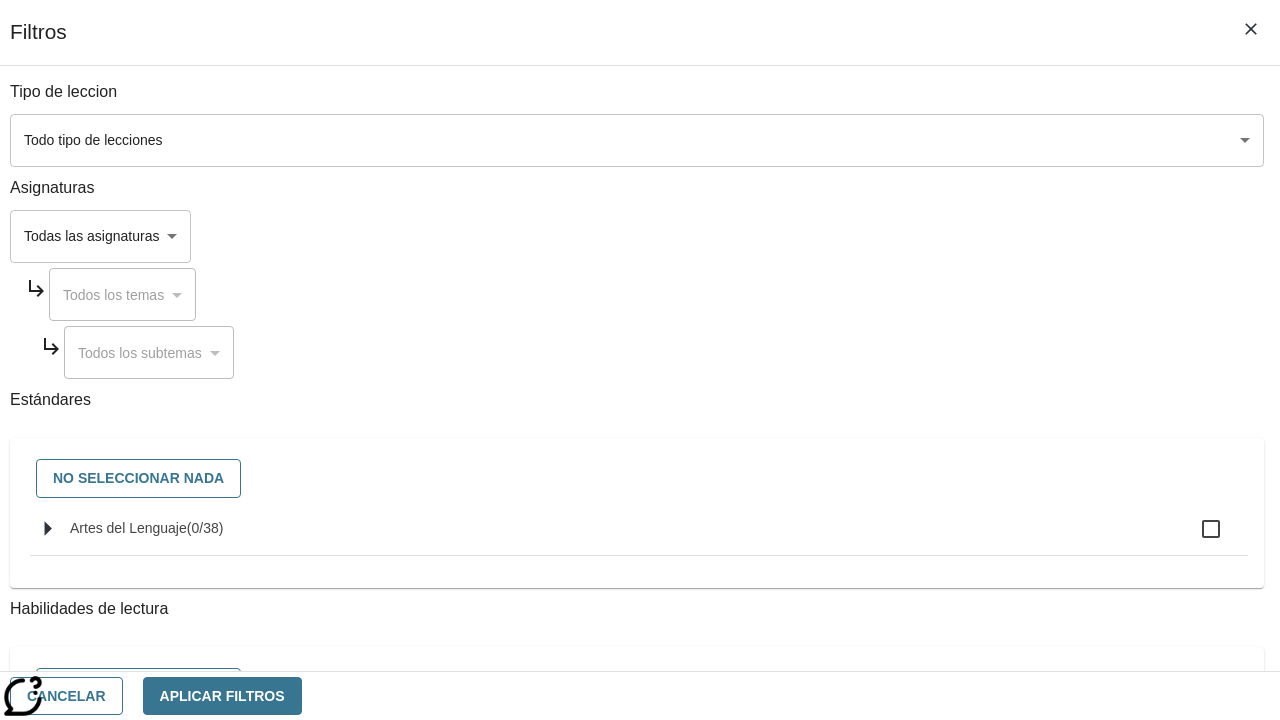 click on "Edición de NJ B [YEAR] Auto Grade 2 Buscar 0 Tauto Panel Planificación de lecciones Centro de calificaciones Configuración de la clase/del estudiante Planificación de lecciones Por mes Por semana Por asignado por Creación de colecciones 4 – 10 ago [YEAR] Semana actual lun 4/8 mar 5/8 mié 6/8 jue 7/8 vie 8/8 sáb 9/8 dom 10/8 Una idea, mucho trabajo (cont.) ¿Cuál es la gran idea? (cont.) ¿Los autos del futuro?  (cont.) Modas que pasaron de moda (cont.) ¿Lo quieres con papas fritas? (cont.) Nacido para el motocrós Los edificios más extraños del mundo El sueño de los animales ​ Buscar Filtros Aplicados Sin filtros aplicados Eliminar todos los filtros
©   [YEAR] Achieve3000, Inc. y sus concedentes. Reservados todos los derechos.
×
Achieve 3000 CoBrowse support" at bounding box center (640, 495) 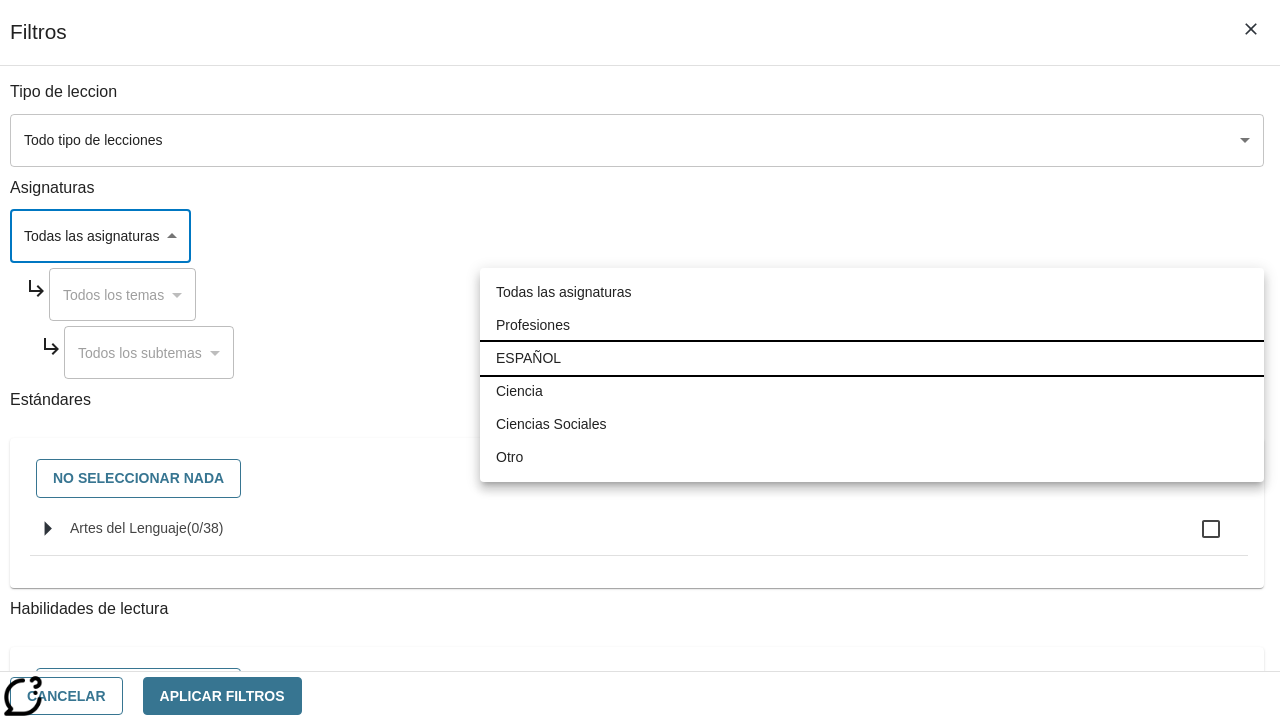 click on "ESPAÑOL" at bounding box center [872, 358] 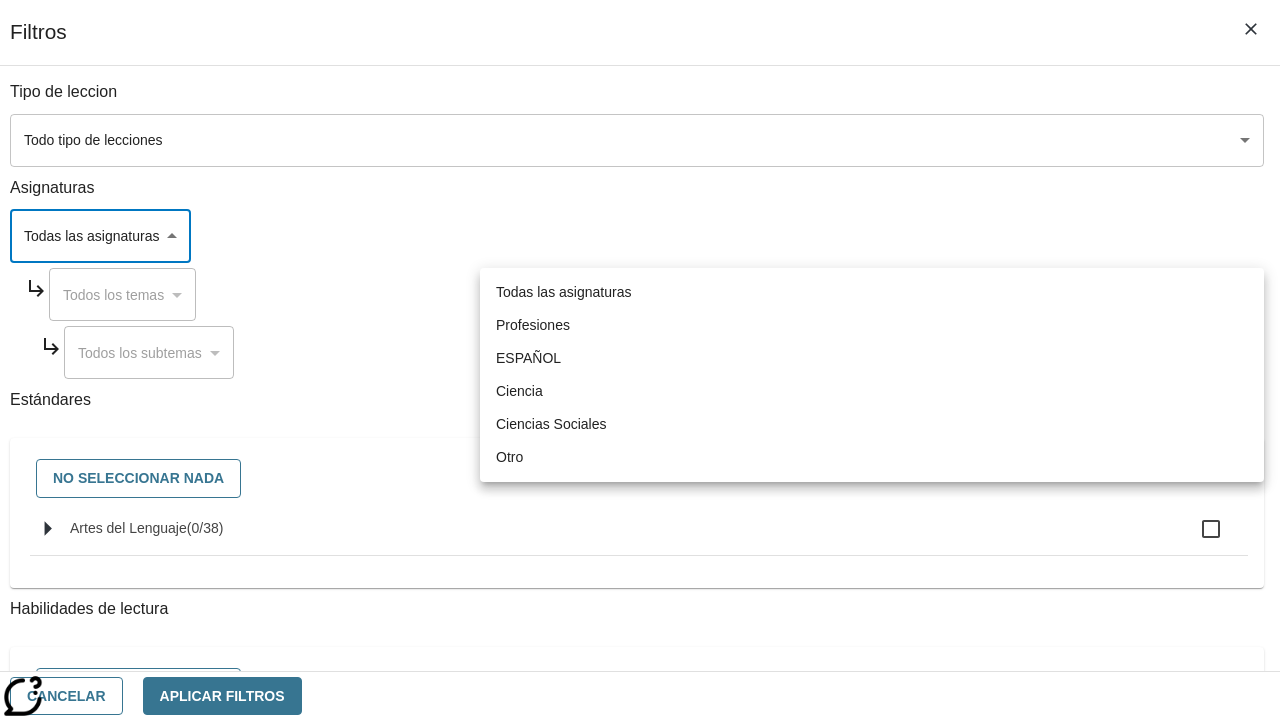 type on "1" 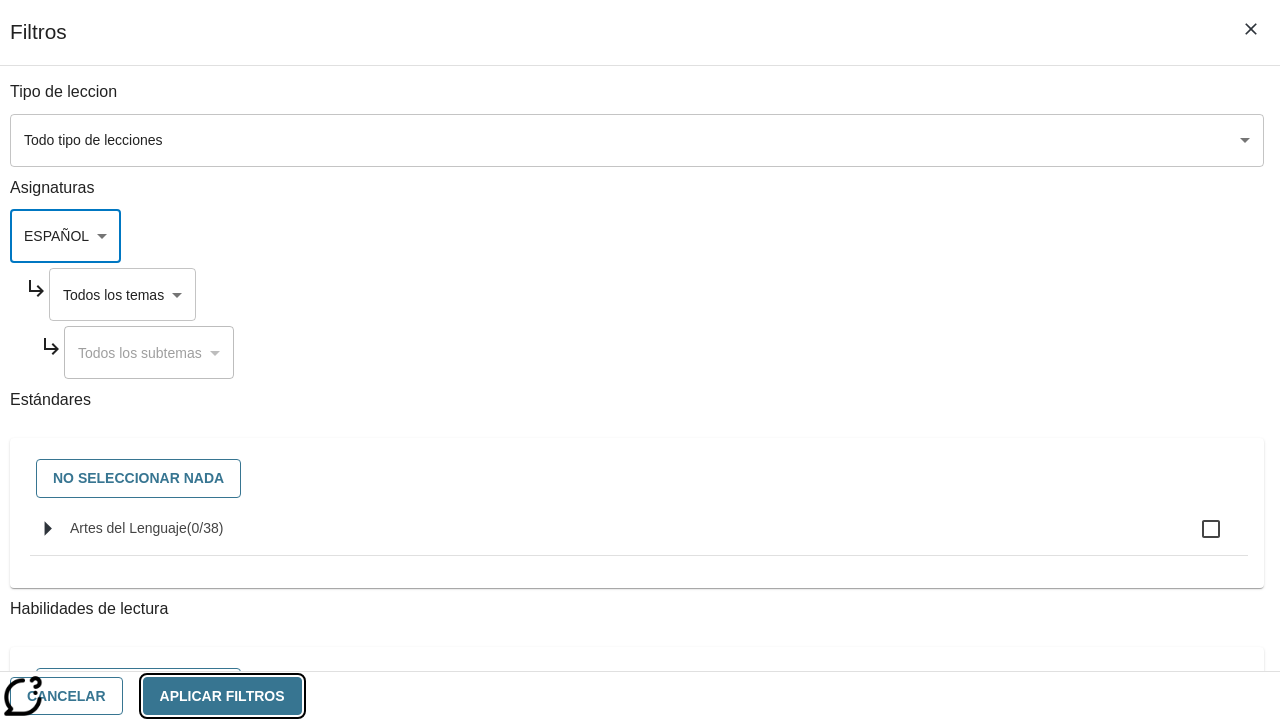 click on "Aplicar Filtros" at bounding box center [222, 696] 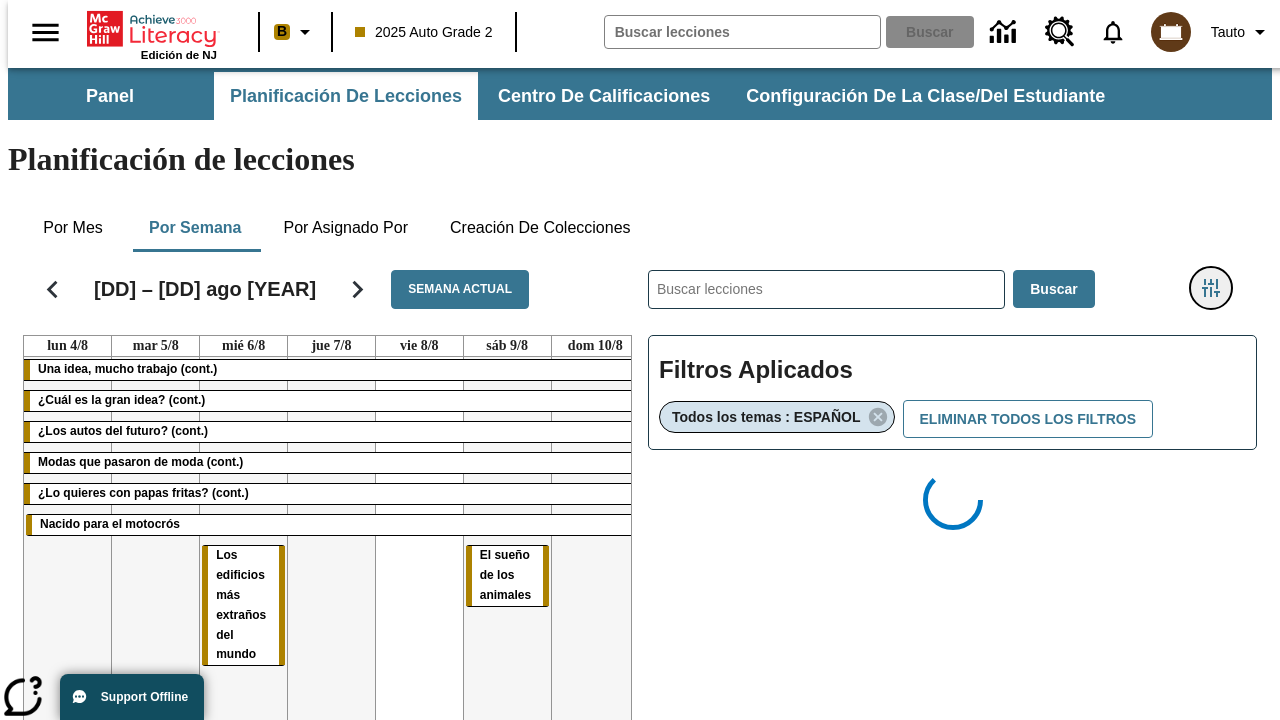 type 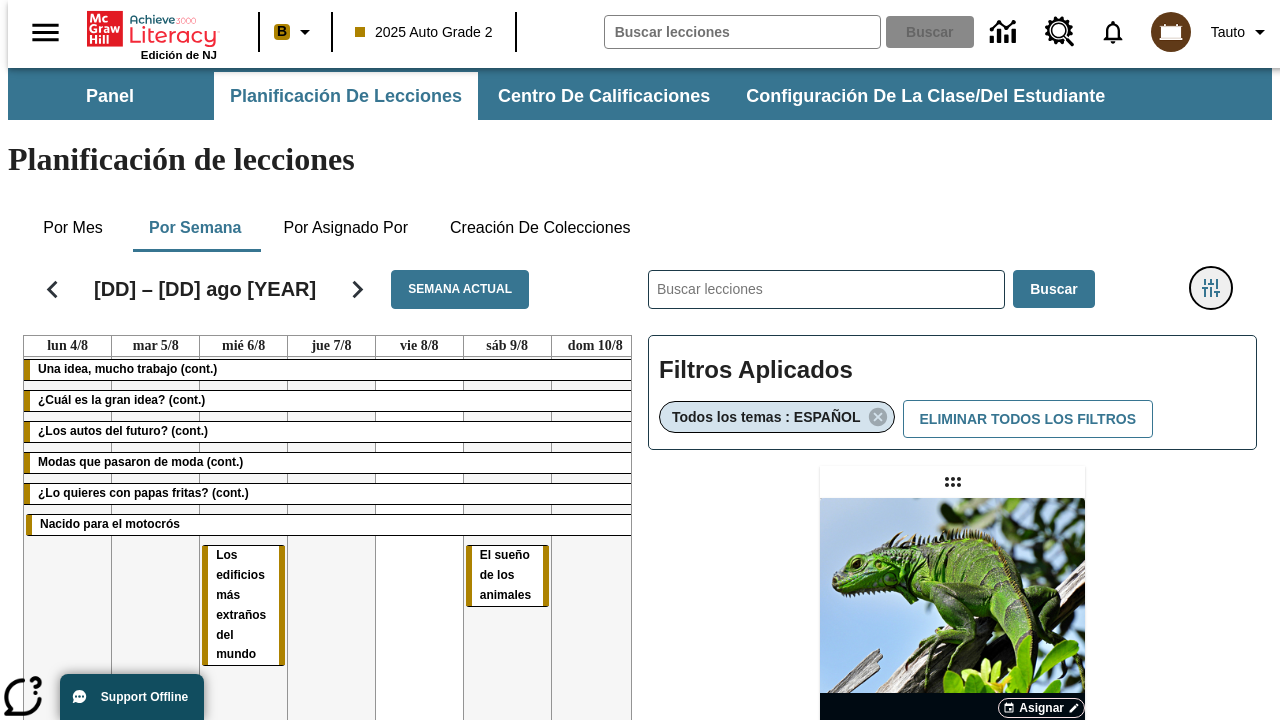 click 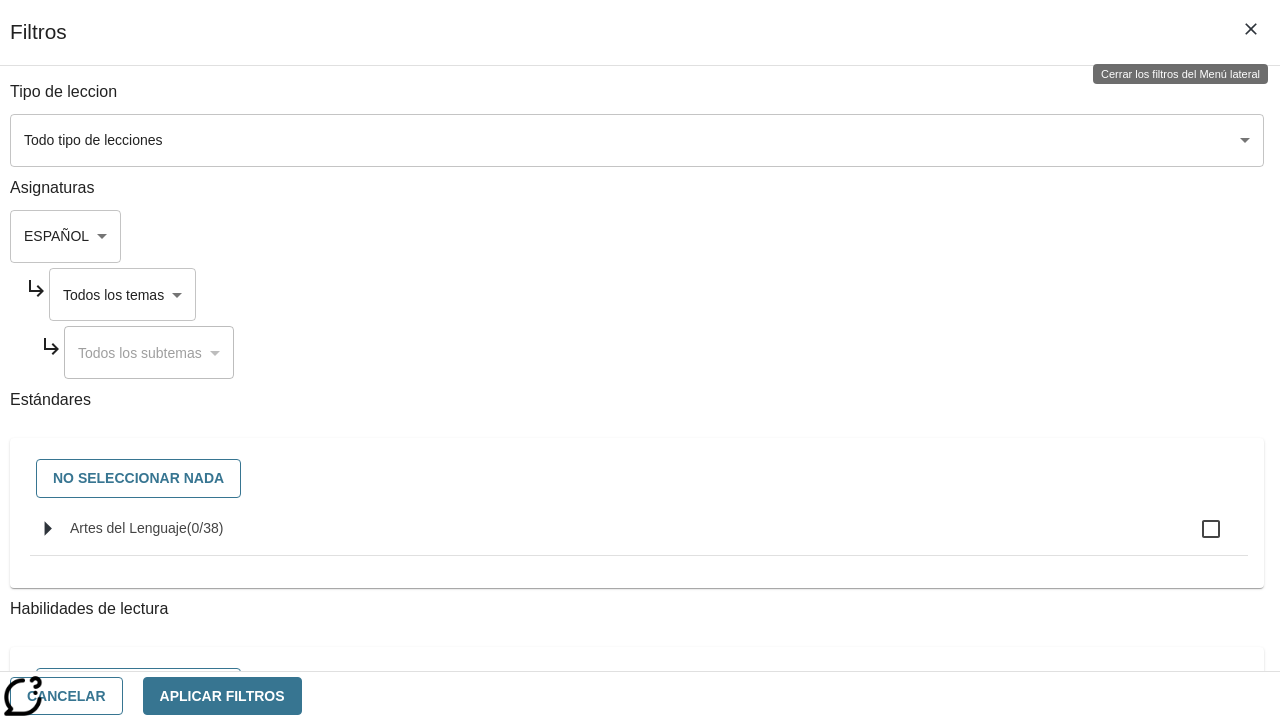 click on "Edición de NJ B [YEAR] Auto Grade 2 Buscar 0 Tauto Panel Planificación de lecciones Centro de calificaciones Configuración de la clase/del estudiante Planificación de lecciones Por mes Por semana Por asignado por Creación de colecciones 4 – 10 ago [YEAR] Semana actual lun 4/8 mar 5/8 mié 6/8 jue 7/8 vie 8/8 sáb 9/8 dom 10/8 Una idea, mucho trabajo (cont.) ¿Cuál es la gran idea? (cont.) ¿Los autos del futuro?  (cont.) Modas que pasaron de moda (cont.) ¿Lo quieres con papas fritas? (cont.) Nacido para el motocrós Los edificios más extraños del mundo El sueño de los animales ​ Buscar Filtros Aplicados Todos los temas : ESPAÑOL Eliminar todos los filtros Asignar Artículo + Actividad ENG/ES New Test Category Name / New Test Sub Category Name Lluvia de iguanas En el sur de Florida no nieva. Pero es posible que lluevan iguanas.
©" at bounding box center (640, 589) 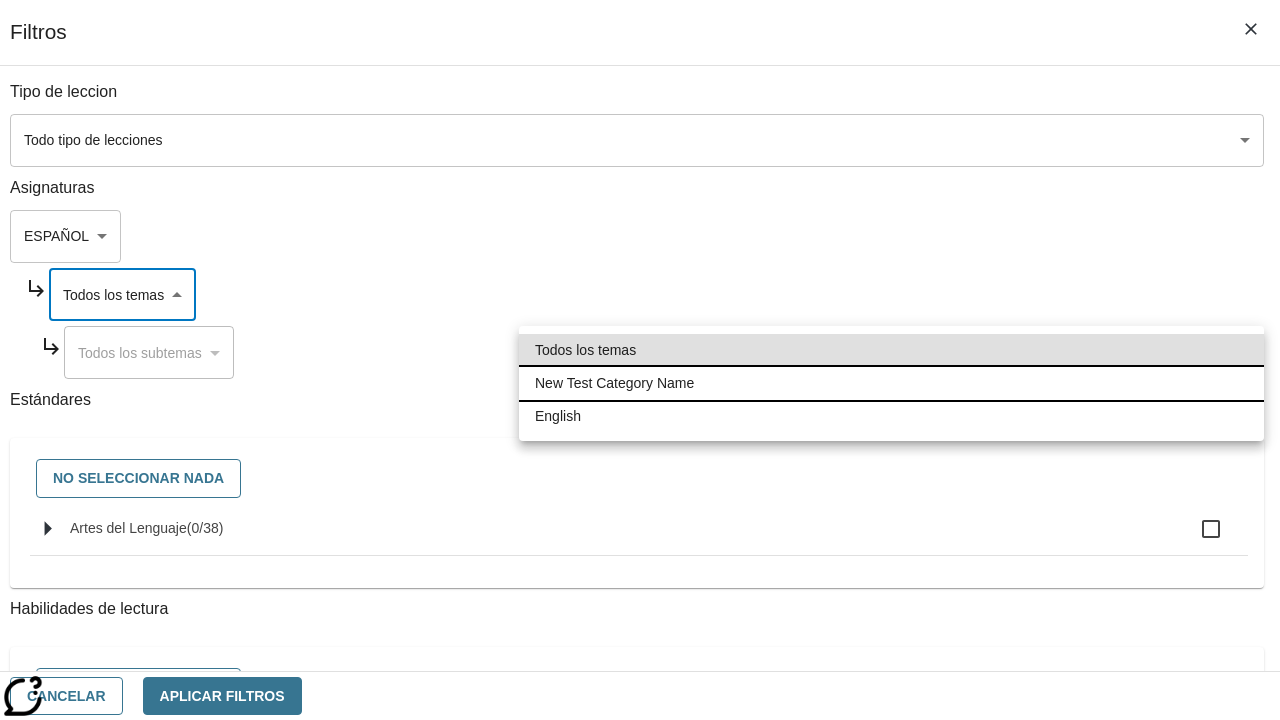 click on "New Test Category Name" at bounding box center (891, 383) 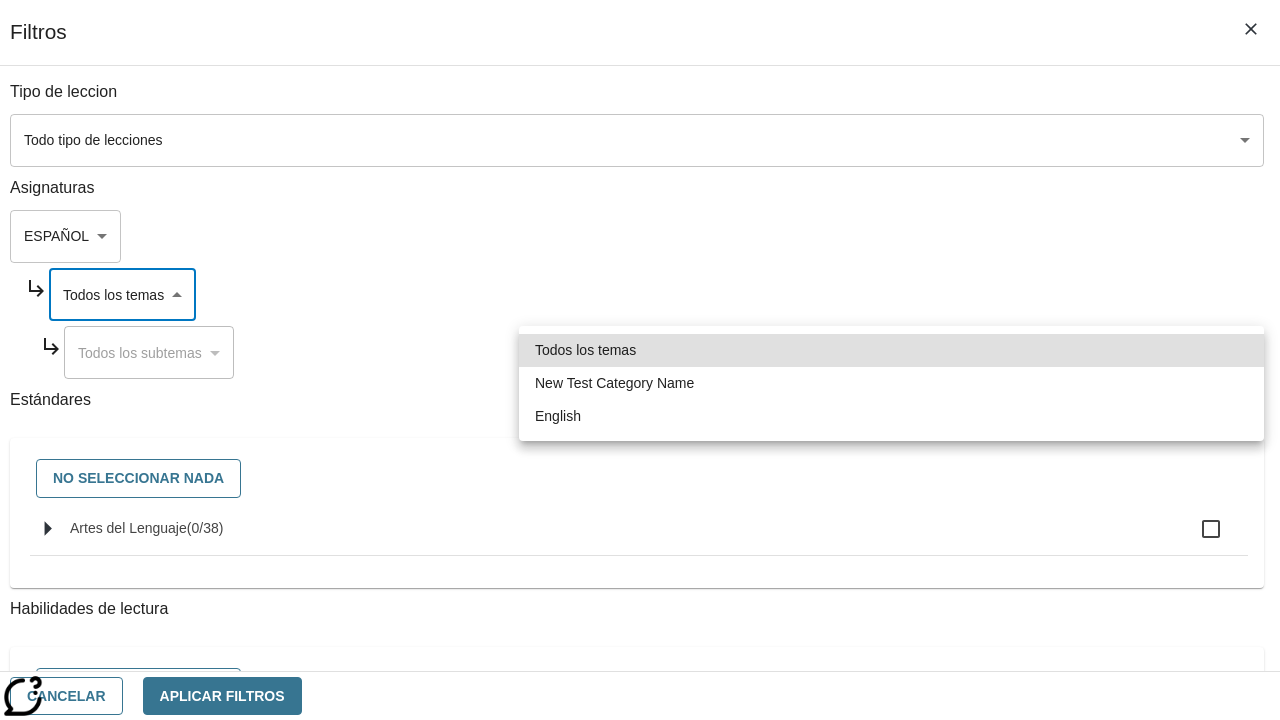 type on "265" 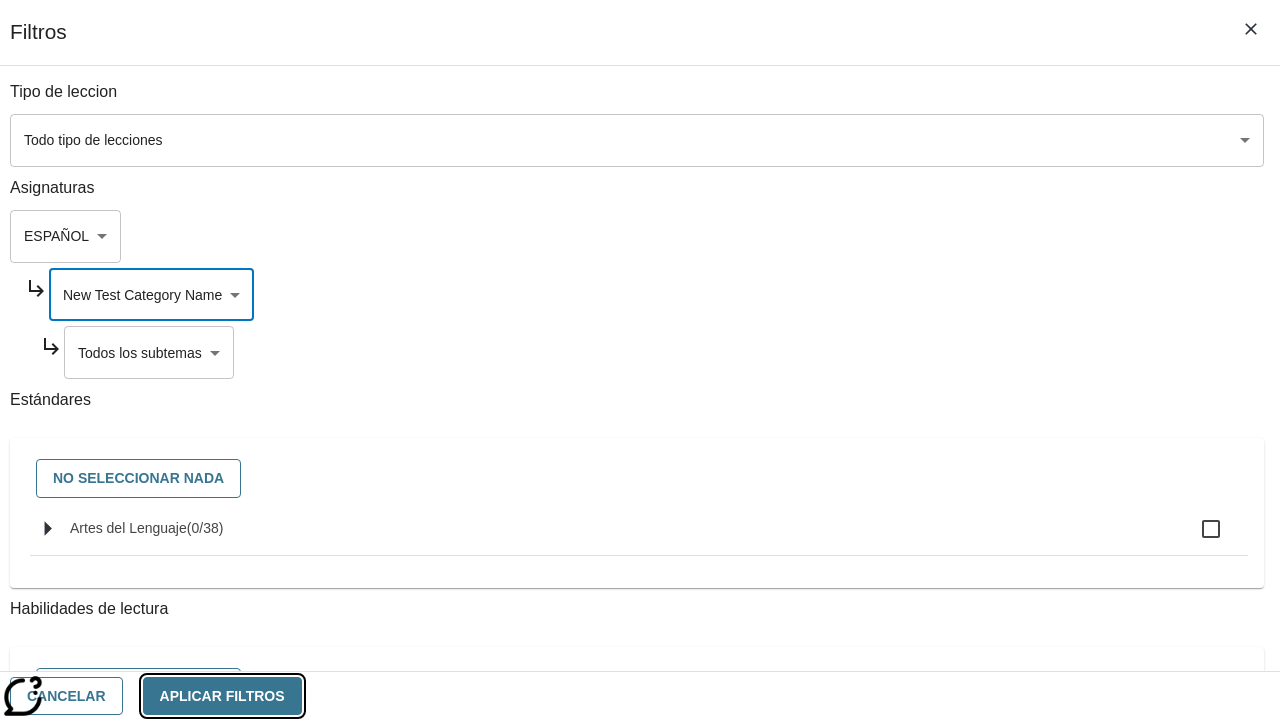 click on "Aplicar Filtros" at bounding box center (222, 696) 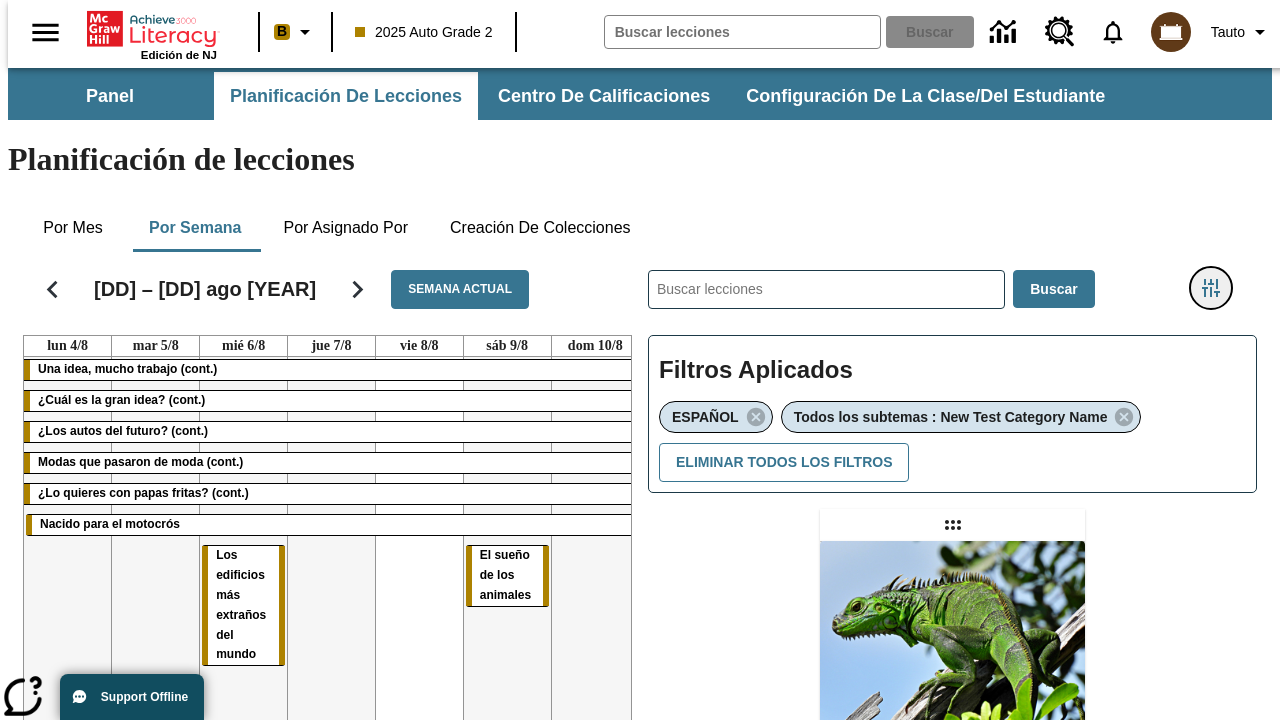 click 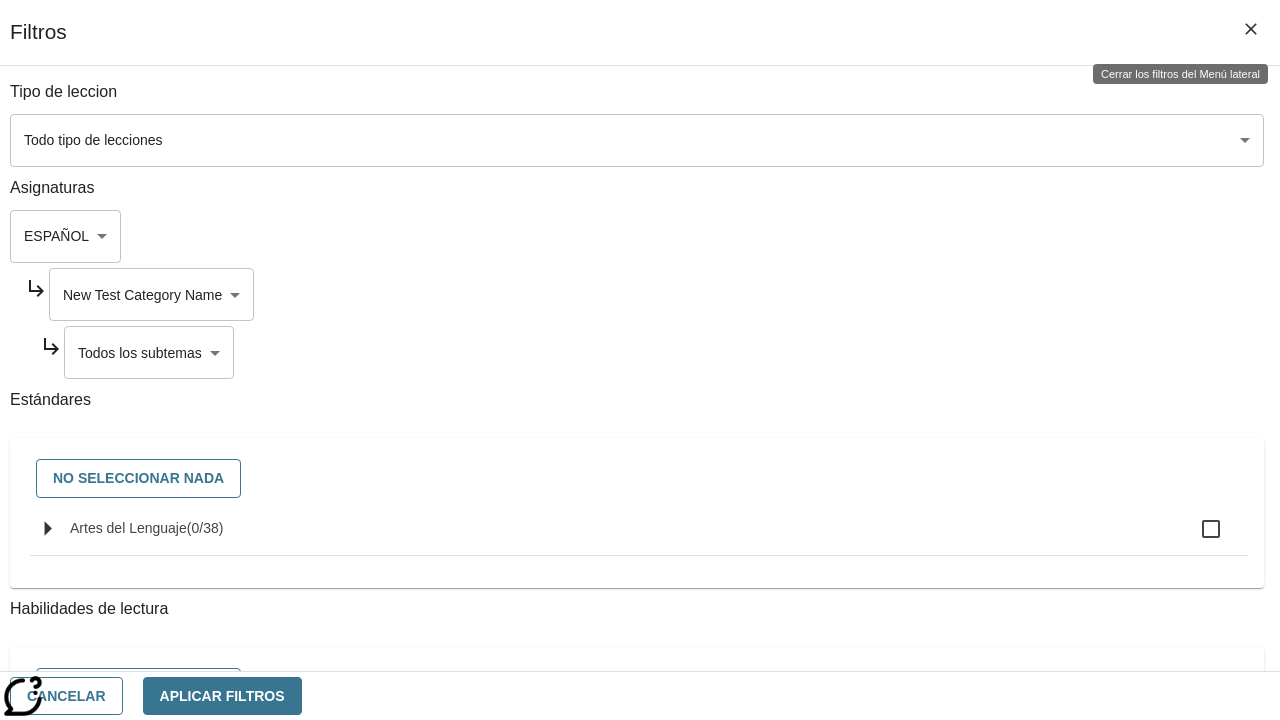 click on "Edición de NJ B [YEAR] Auto Grade 2 Buscar 0 Tauto Panel Planificación de lecciones Centro de calificaciones Configuración de la clase/del estudiante Planificación de lecciones Por mes Por semana Por asignado por Creación de colecciones 4 – 10 ago [YEAR] Semana actual lun 4/8 mar 5/8 mié 6/8 jue 7/8 vie 8/8 sáb 9/8 dom 10/8 Una idea, mucho trabajo (cont.) ¿Cuál es la gran idea? (cont.) ¿Los autos del futuro?  (cont.) Modas que pasaron de moda (cont.) ¿Lo quieres con papas fritas? (cont.) Nacido para el motocrós Los edificios más extraños del mundo El sueño de los animales ​ Buscar Filtros Aplicados ESPAÑOL Todos los subtemas : New Test Category Name Eliminar todos los filtros Asignar Artículo + Actividad ENG/ES New Test Category Name / New Test Sub Category Name Lluvia de iguanas
©" at bounding box center [640, 611] 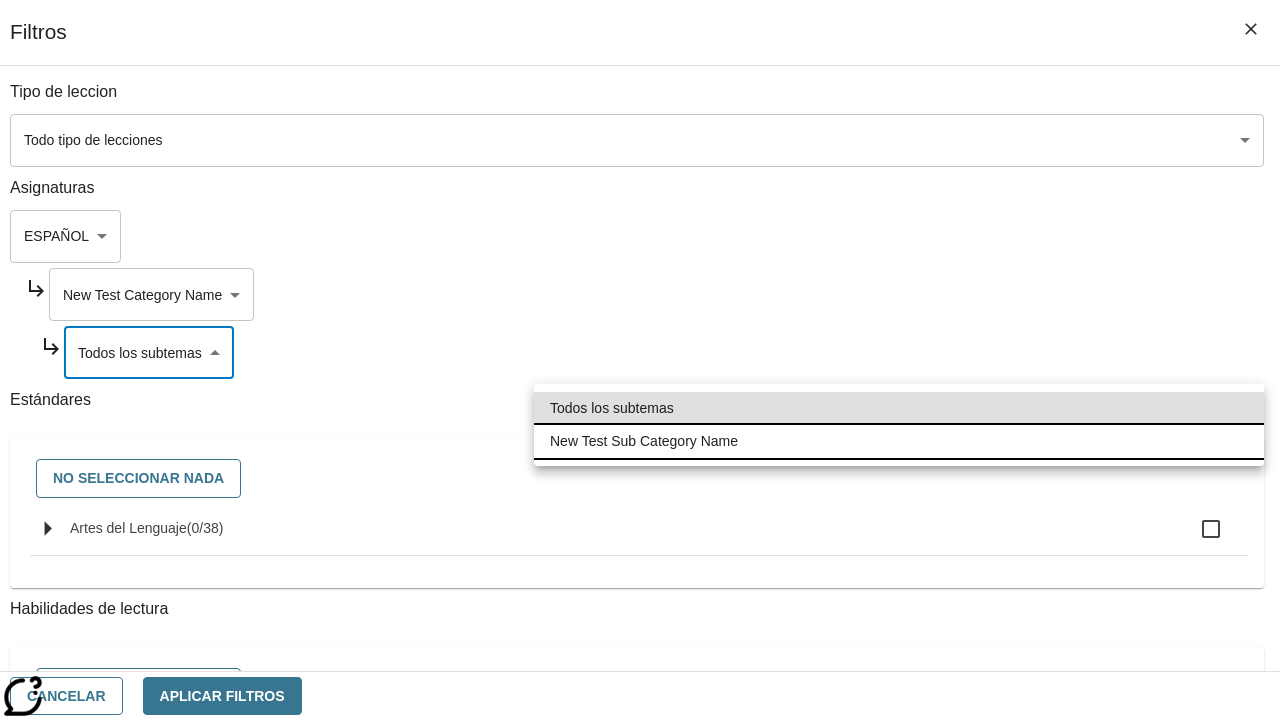click on "New Test Sub Category Name" at bounding box center [899, 441] 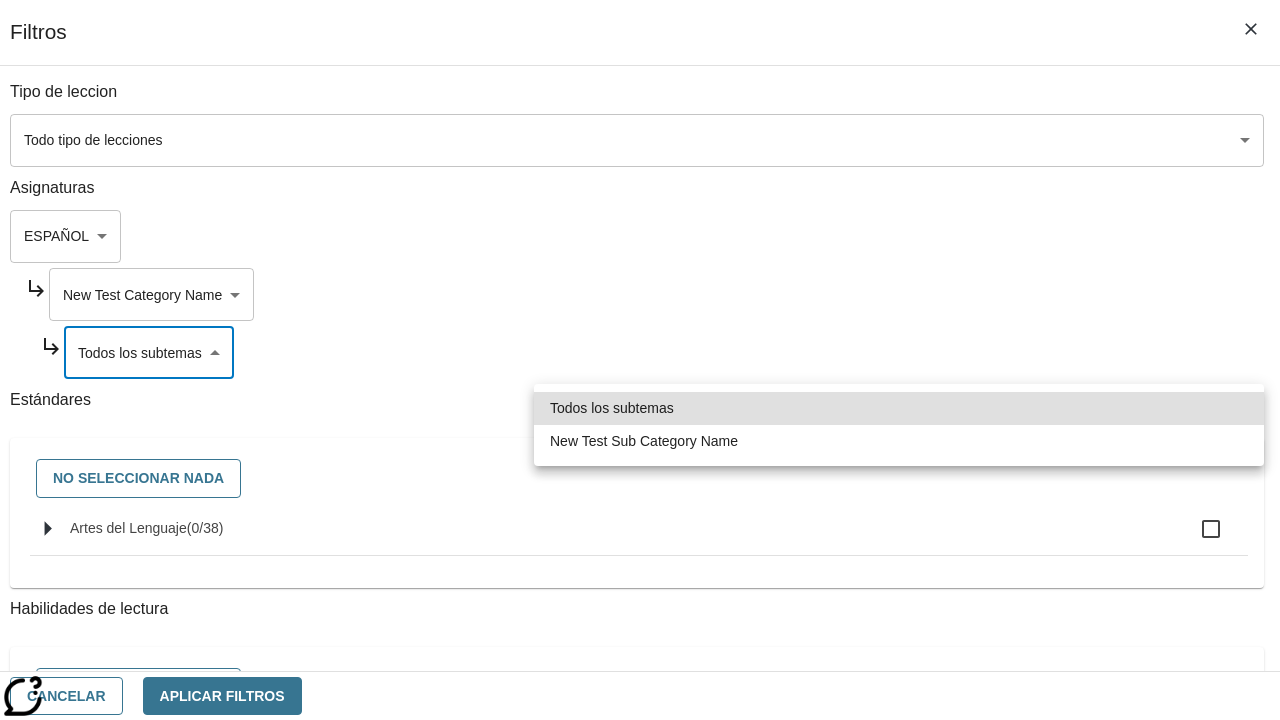 type on "2232" 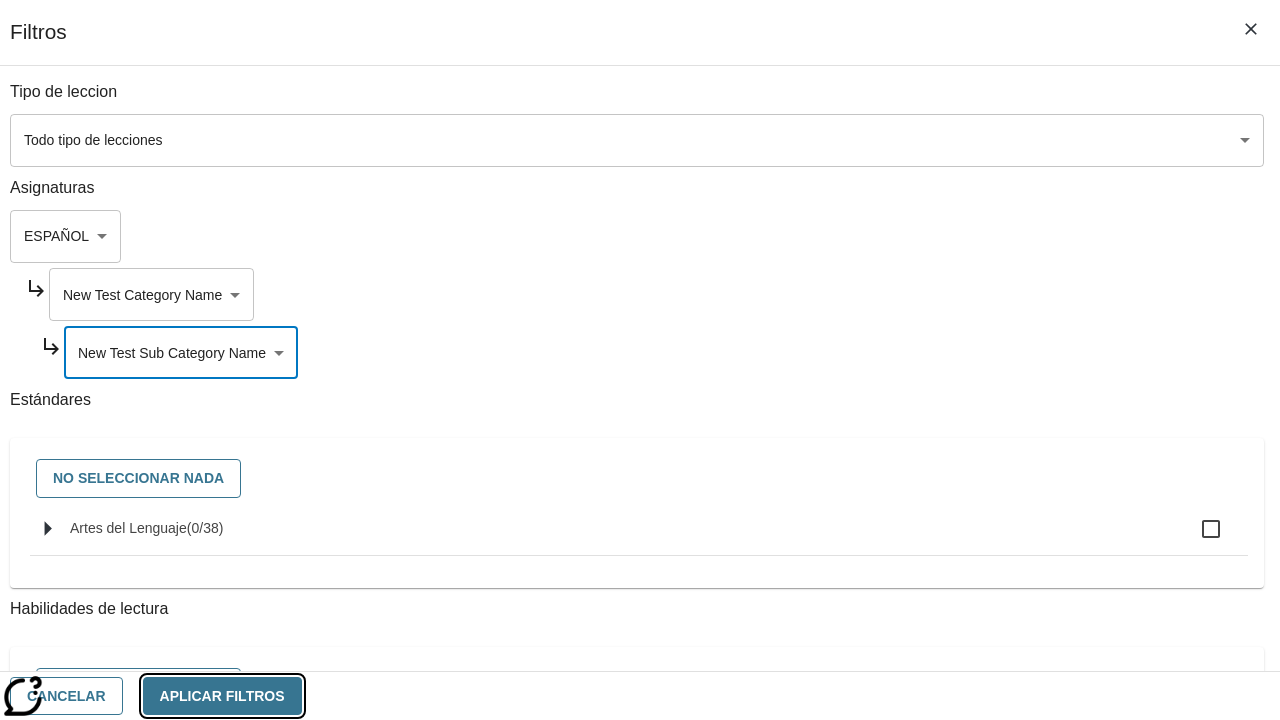 click on "Aplicar Filtros" at bounding box center (222, 696) 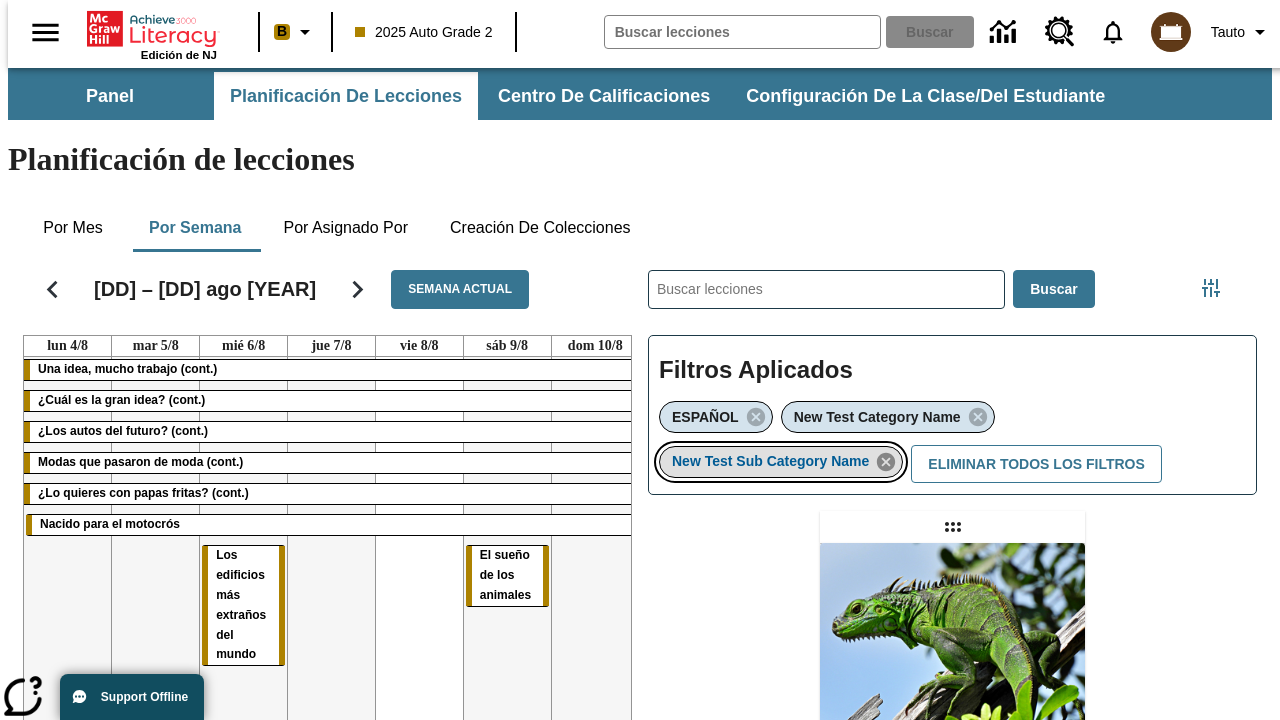 click 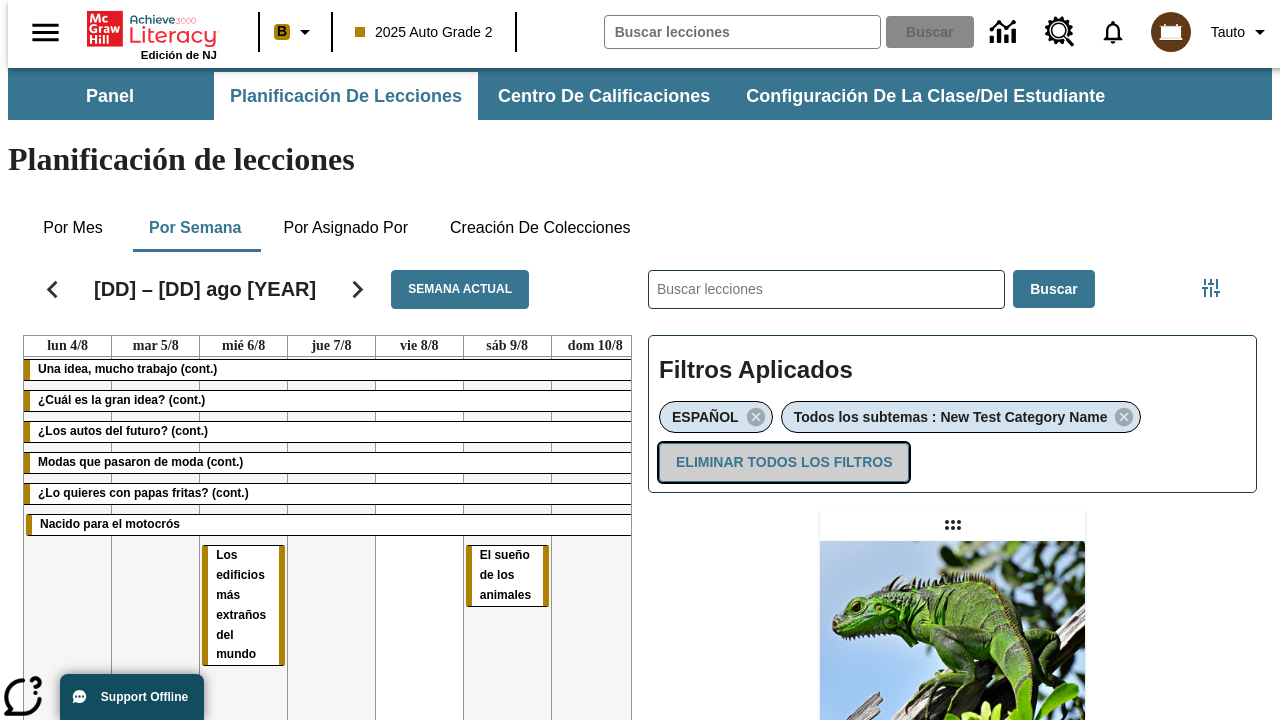 click on "Eliminar todos los filtros" at bounding box center [784, 462] 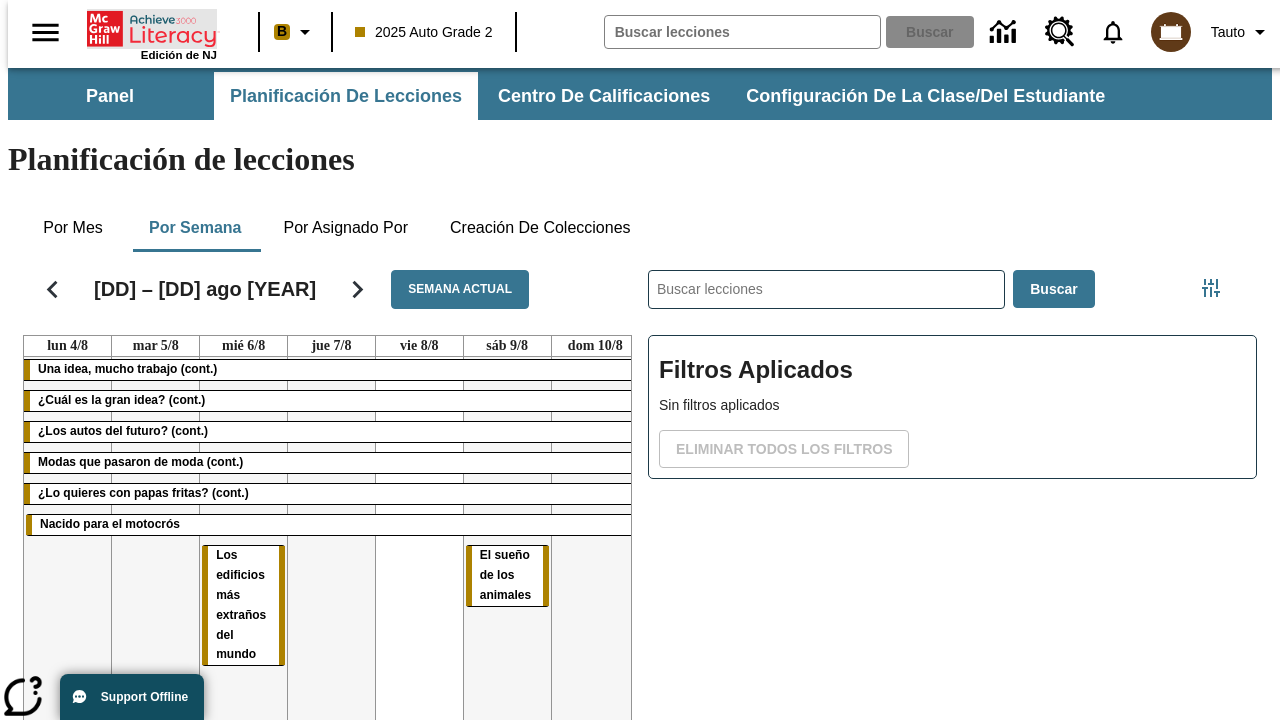 click 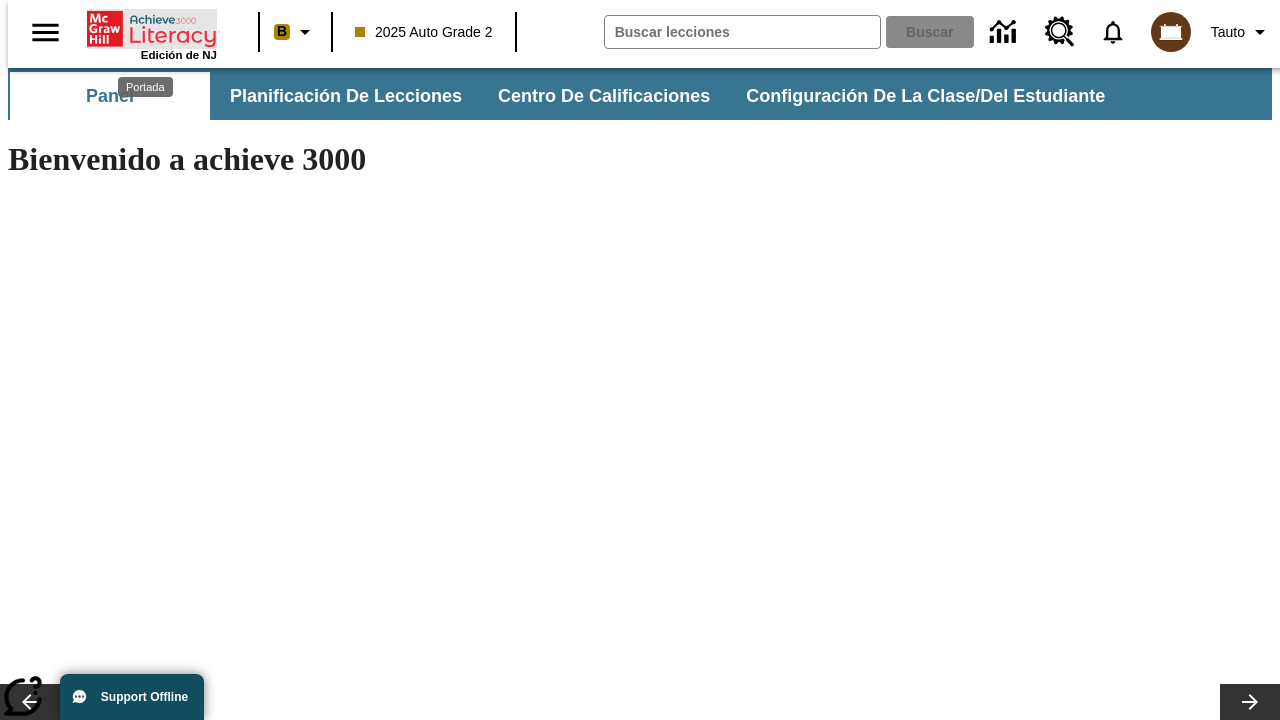 scroll, scrollTop: 0, scrollLeft: 0, axis: both 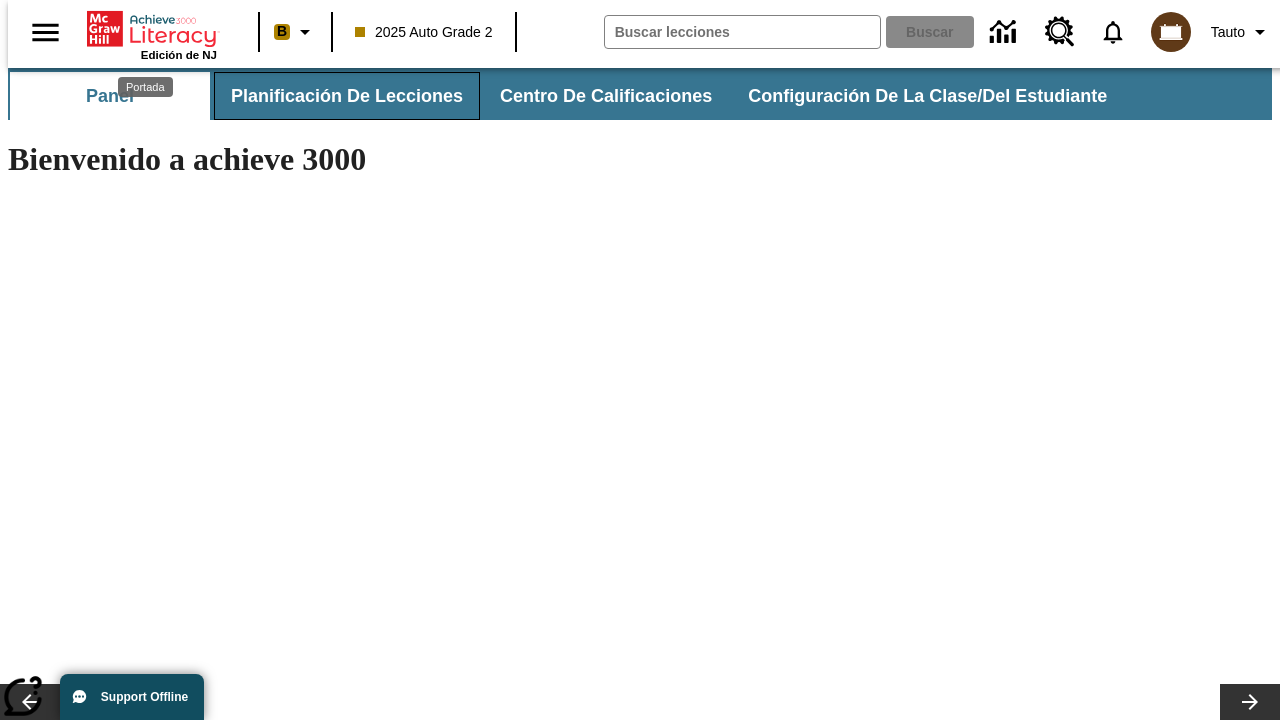click on "Planificación de lecciones" at bounding box center [347, 96] 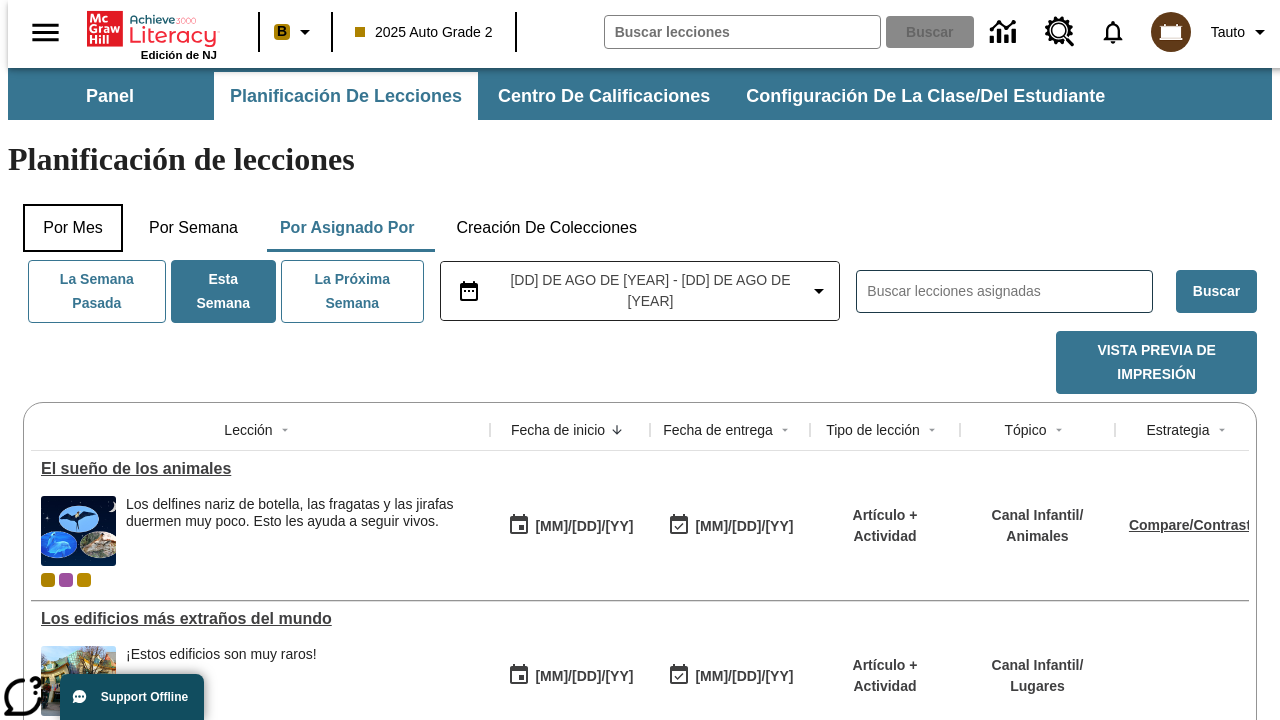 click on "Por mes" at bounding box center [73, 228] 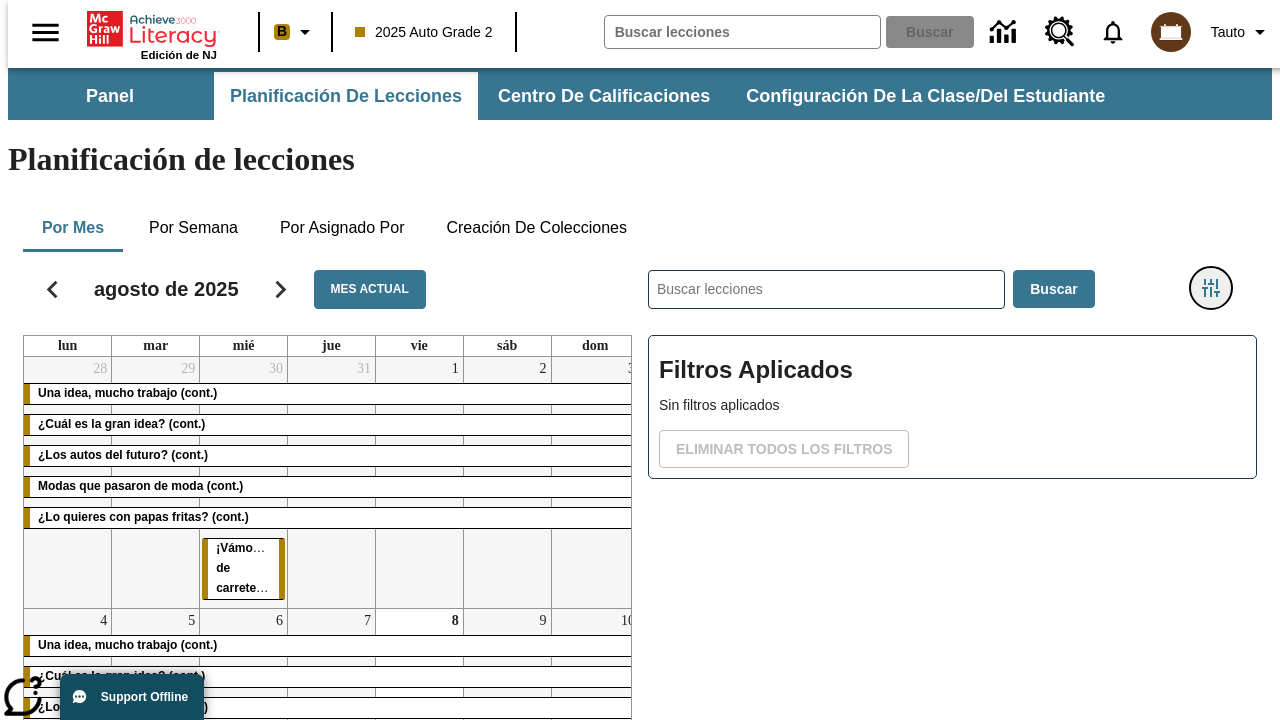 click 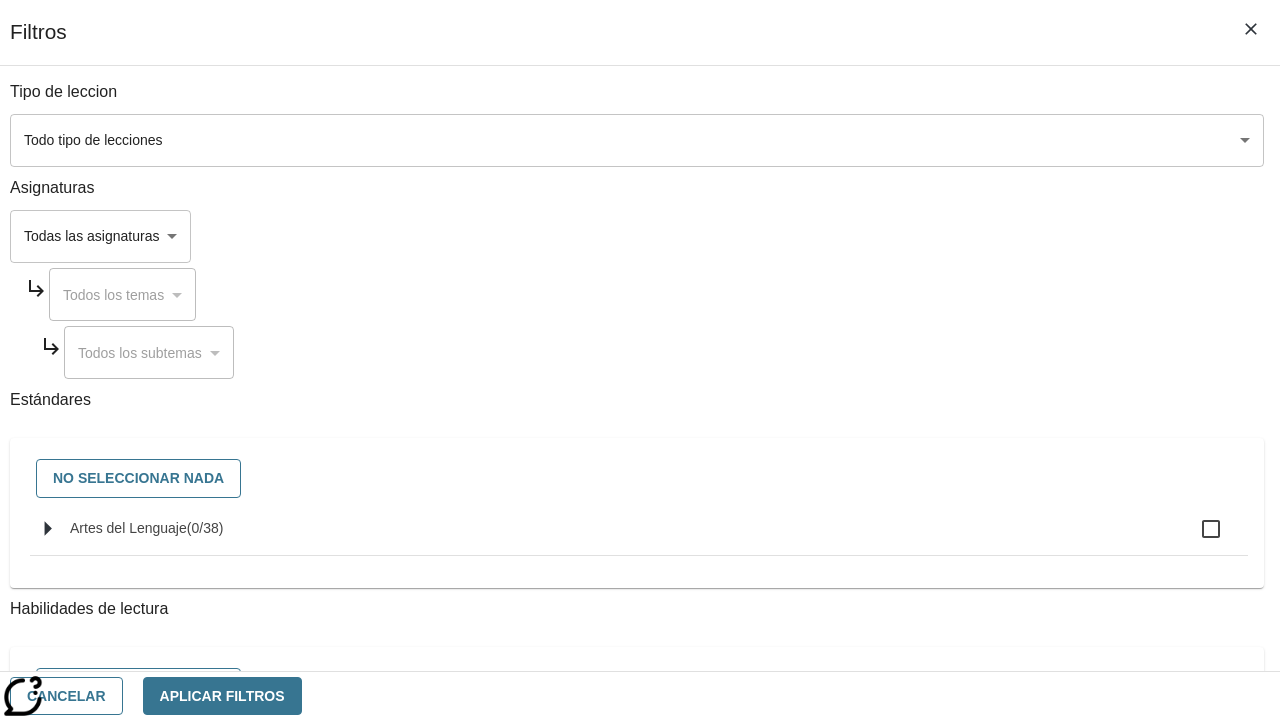 click on "Edición de NJ B [YEAR] Auto Grade 2 Buscar 0 Tauto Panel Planificación de lecciones Centro de calificaciones Configuración de la clase/del estudiante Planificación de lecciones Por mes Por semana Por asignado por Creación de colecciones agosto de [YEAR] Mes actual lun mar mié jue vie sáb dom 28 Una idea, mucho trabajo (cont.) ¿Cuál es la gran idea? (cont.) ¿Los autos del futuro?  (cont.) Modas que pasaron de moda (cont.) ¿Lo quieres con papas fritas? (cont.) 29 30 ¡Vámonos de carretera! 31 1 2 3 4 Una idea, mucho trabajo (cont.) ¿Cuál es la gran idea? (cont.) ¿Los autos del futuro?  (cont.) Modas que pasaron de moda (cont.) ¿Lo quieres con papas fritas? (cont.) Nacido para el motocrós 5 6 Los edificios más extraños del mundo 7 8 9 El sueño de los animales 10 11 Una idea, mucho trabajo (cont.) ¿Cuál es la gran idea? (cont.) 12 13 14 15 16 17 18" at bounding box center [640, 495] 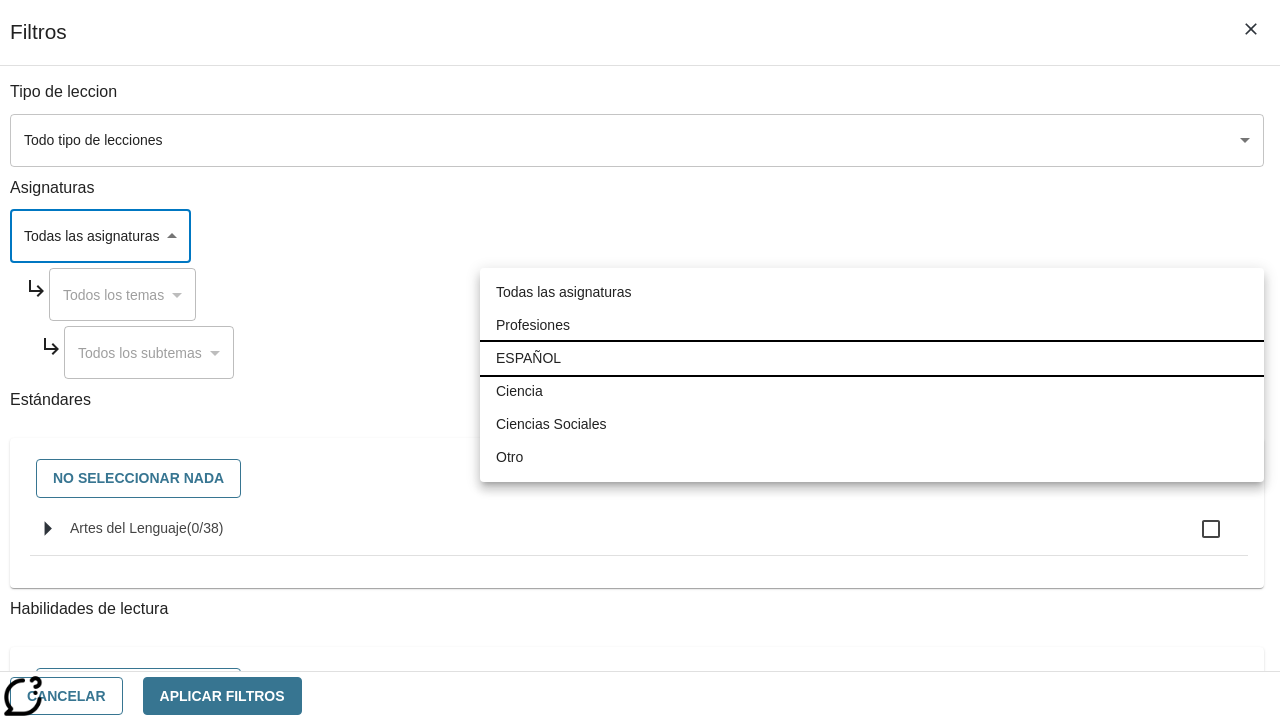 click on "ESPAÑOL" at bounding box center (872, 358) 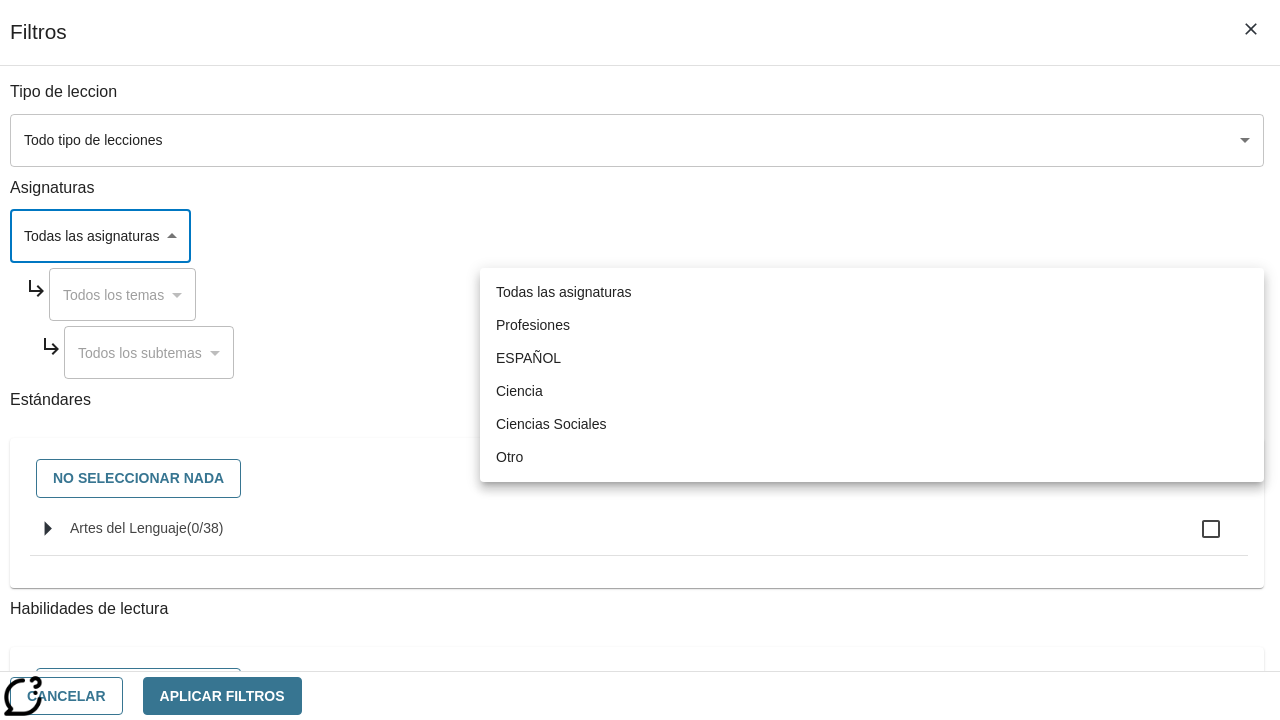 type on "1" 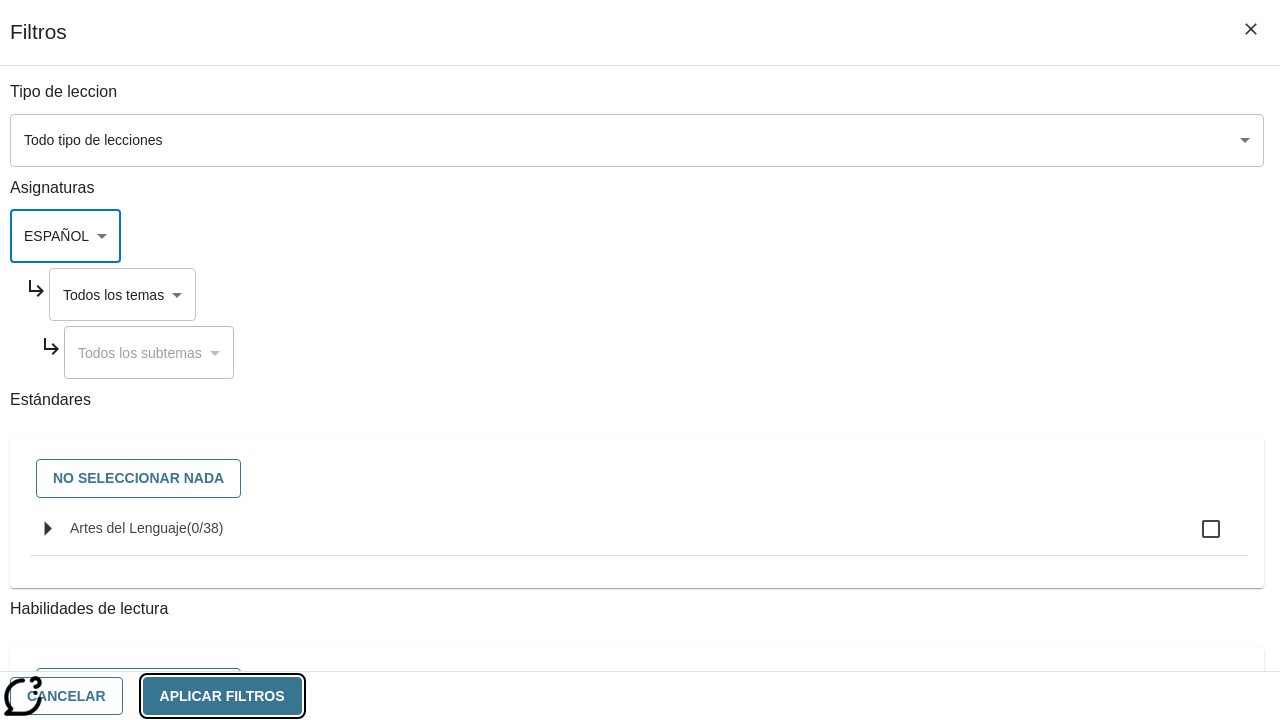 click on "Aplicar Filtros" at bounding box center (222, 696) 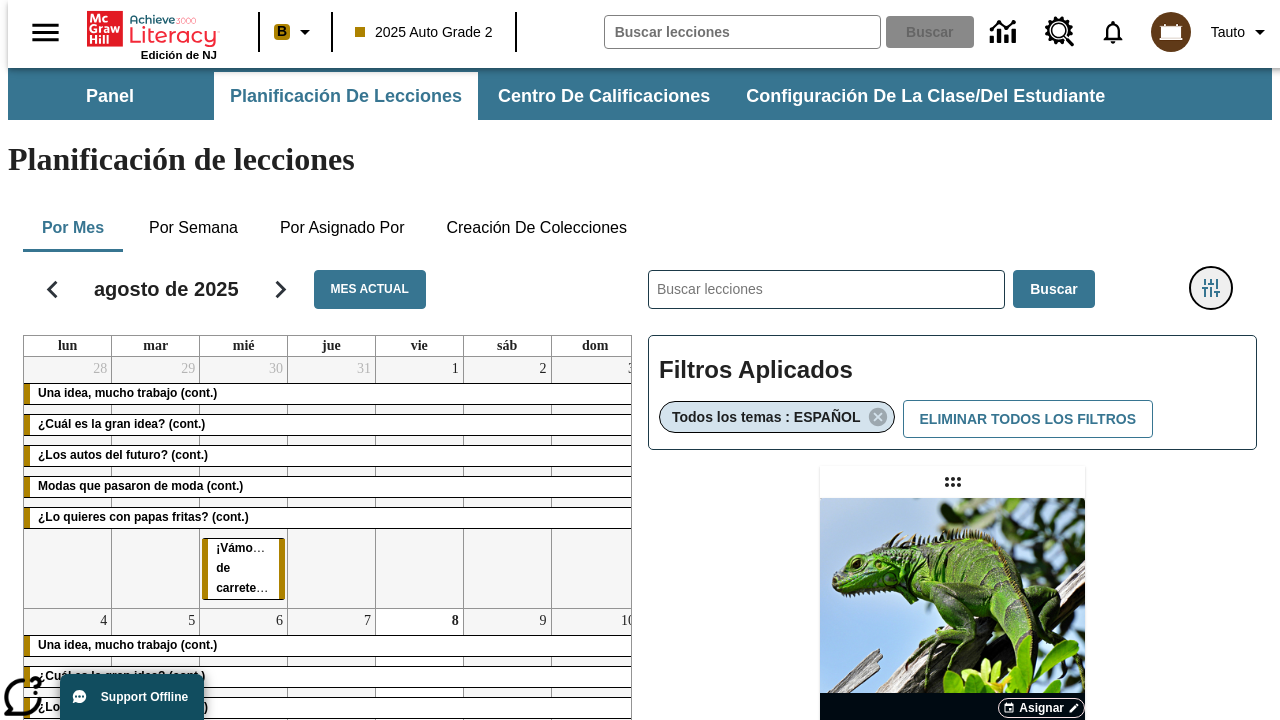 type 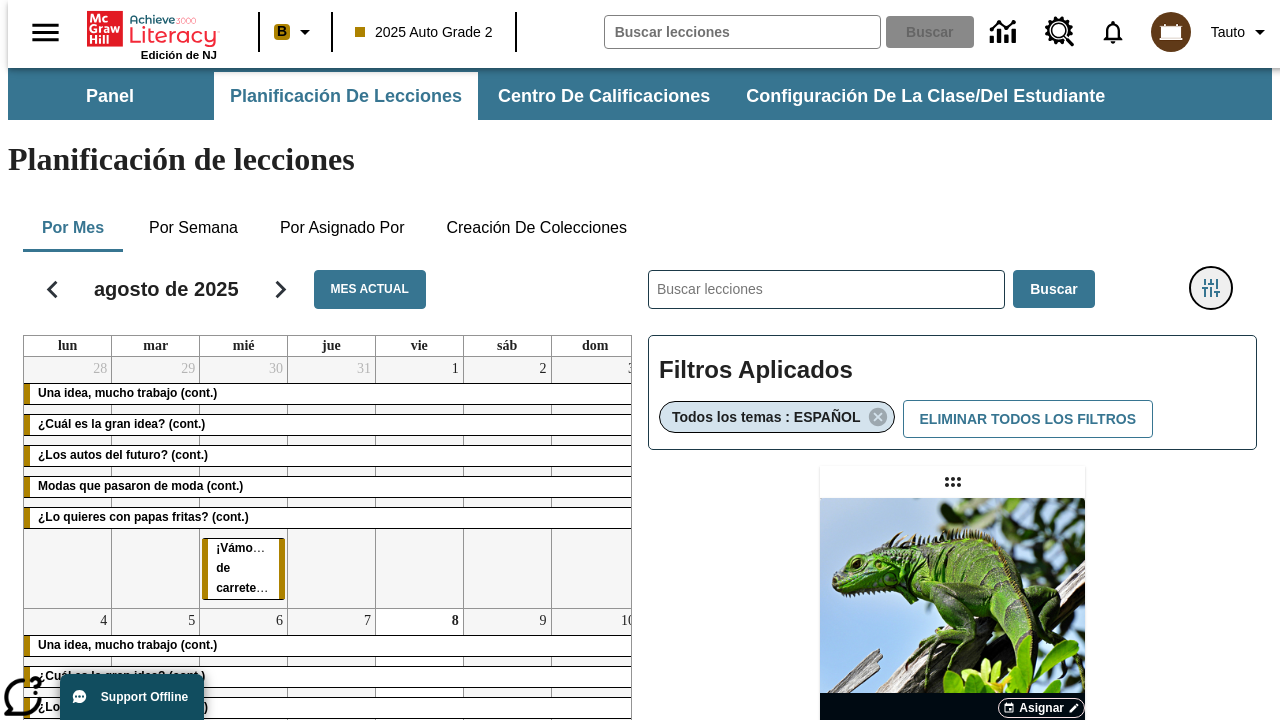 click 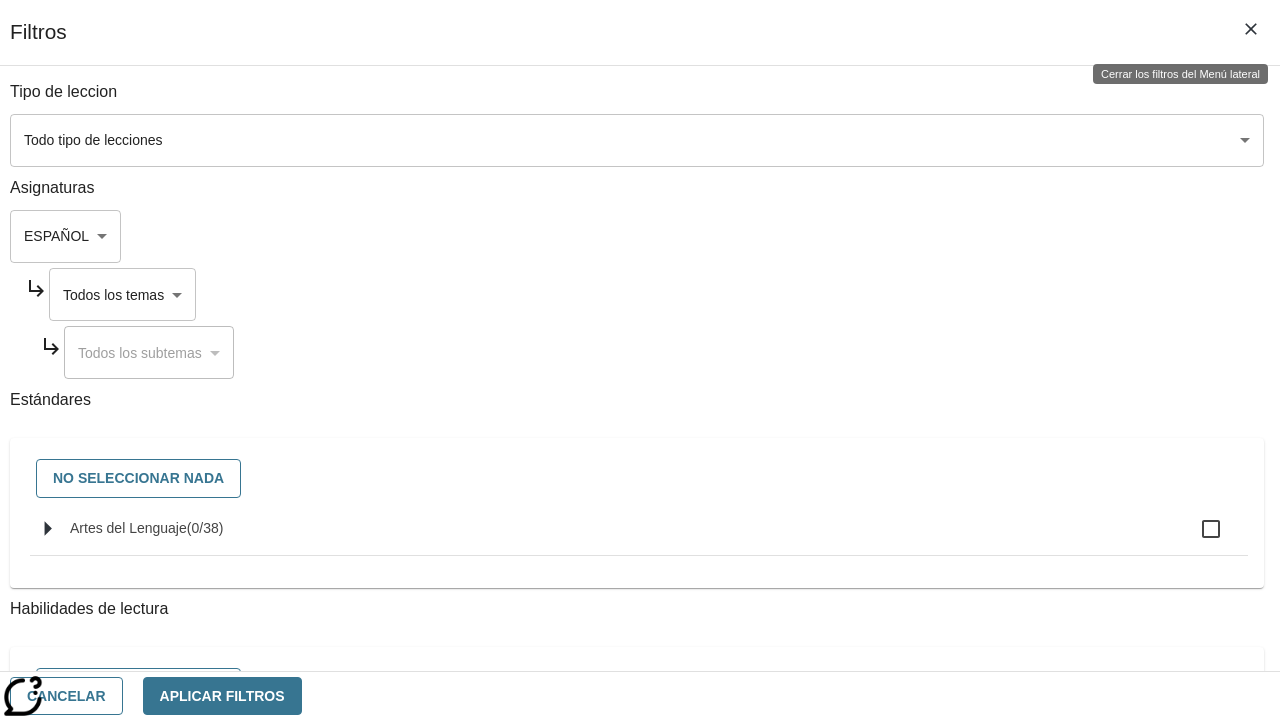 click on "Edición de NJ B [YEAR] Auto Grade 2 Buscar 0 Tauto Panel Planificación de lecciones Centro de calificaciones Configuración de la clase/del estudiante Planificación de lecciones Por mes Por semana Por asignado por Creación de colecciones agosto de [YEAR] Mes actual lun mar mié jue vie sáb dom 28 Una idea, mucho trabajo (cont.) ¿Cuál es la gran idea? (cont.) ¿Los autos del futuro?  (cont.) Modas que pasaron de moda (cont.) ¿Lo quieres con papas fritas? (cont.) 29 30 ¡Vámonos de carretera! 31 1 2 3 4 Una idea, mucho trabajo (cont.) ¿Cuál es la gran idea? (cont.) ¿Los autos del futuro?  (cont.) Modas que pasaron de moda (cont.) ¿Lo quieres con papas fritas? (cont.) Nacido para el motocrós 5 6 Los edificios más extraños del mundo 7 8 9 El sueño de los animales 10 11 Una idea, mucho trabajo (cont.) ¿Cuál es la gran idea? (cont.) 12 13 14 15 16 17 18" at bounding box center (640, 589) 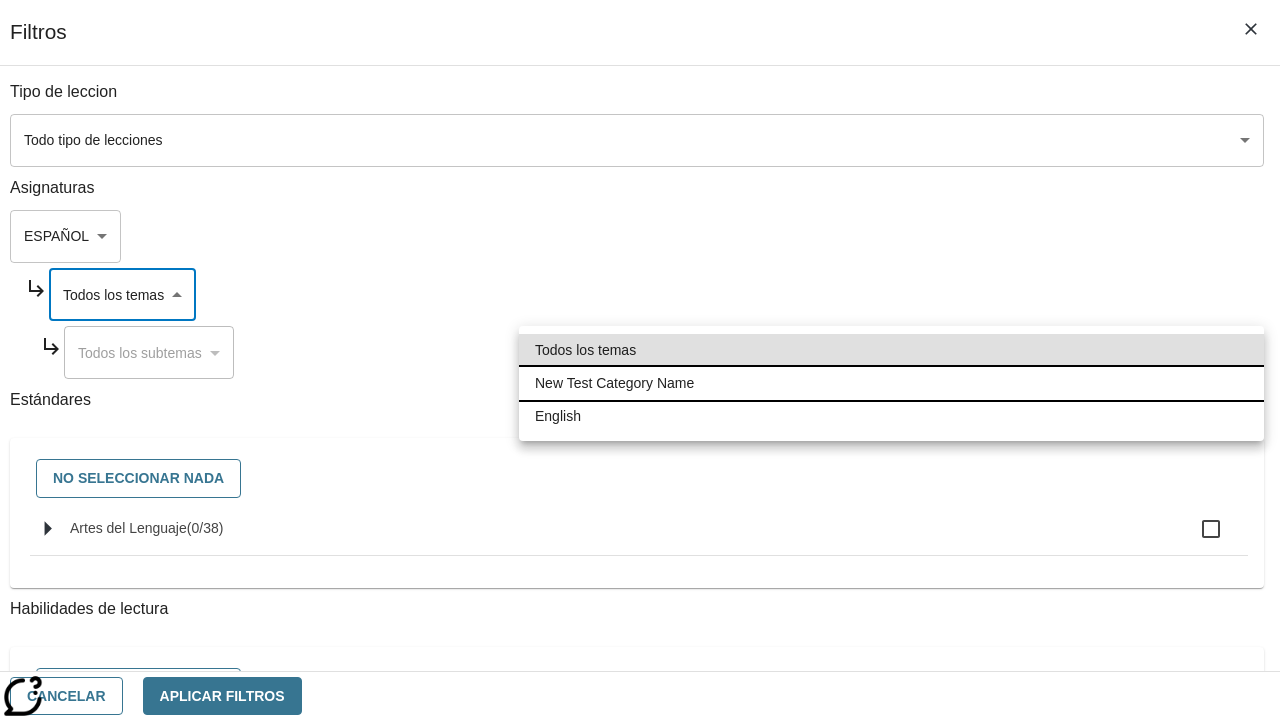 click on "New Test Category Name" at bounding box center (891, 383) 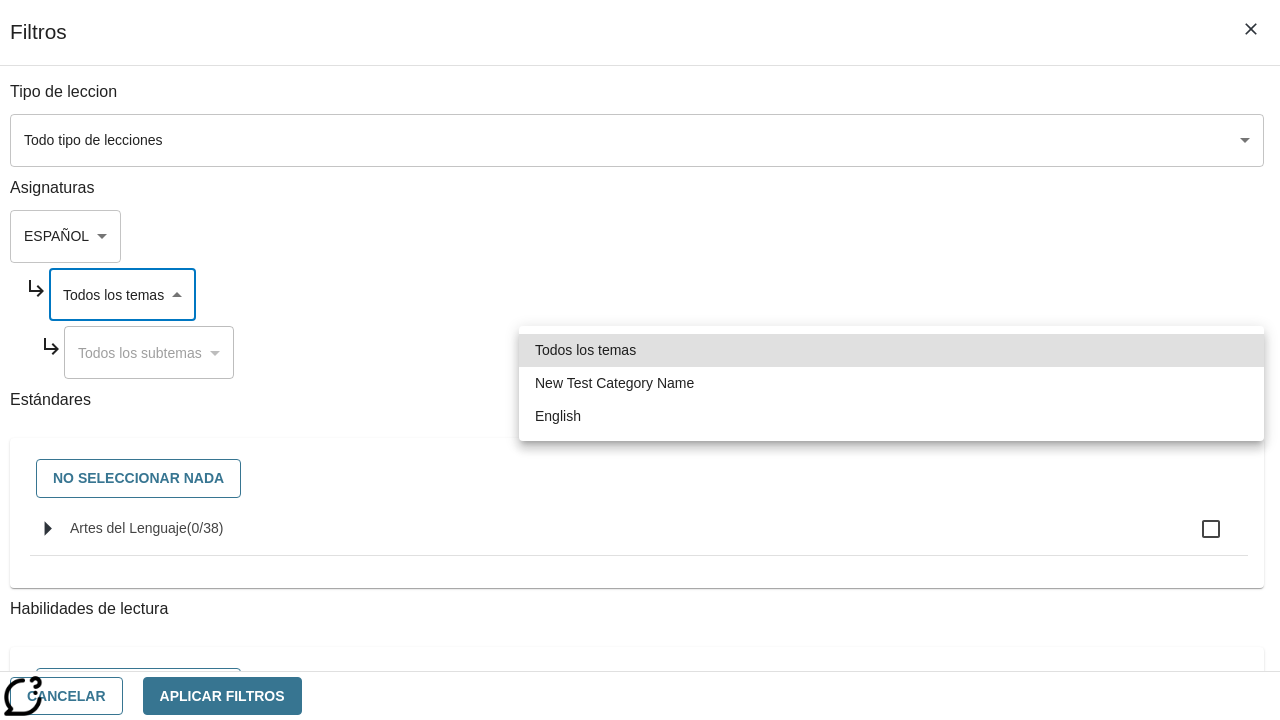 type on "265" 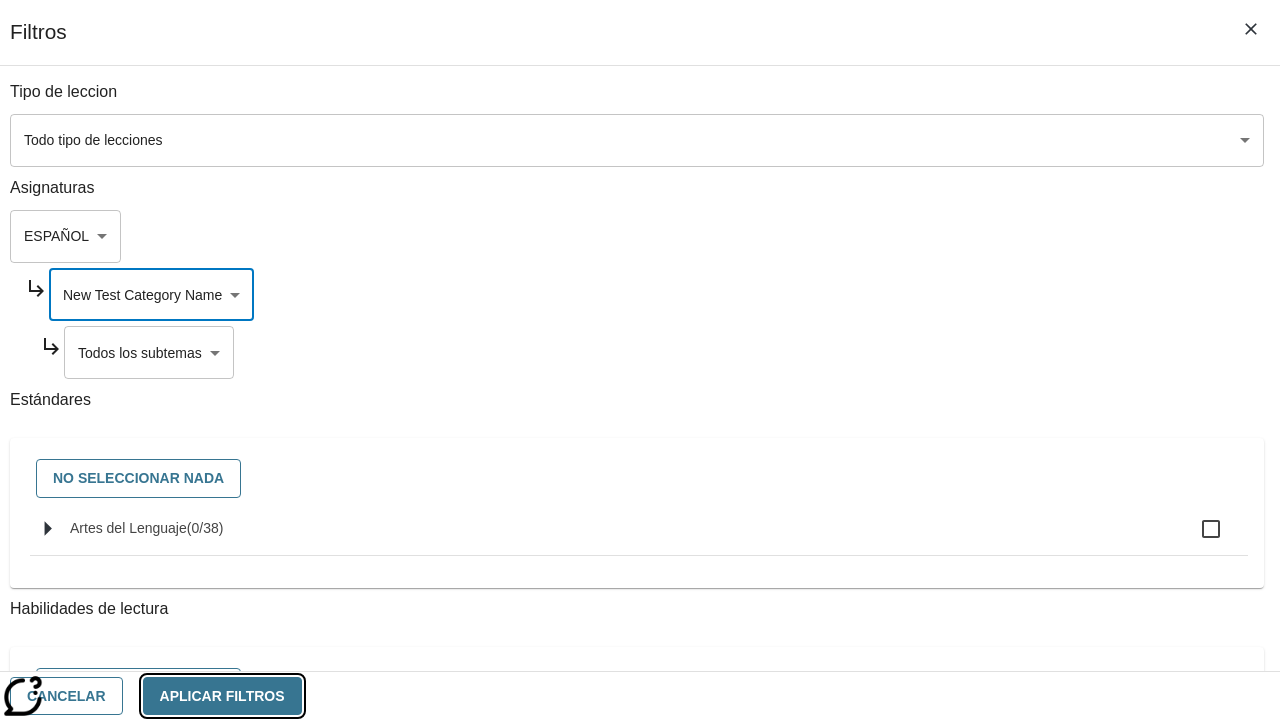 click on "Aplicar Filtros" at bounding box center (222, 696) 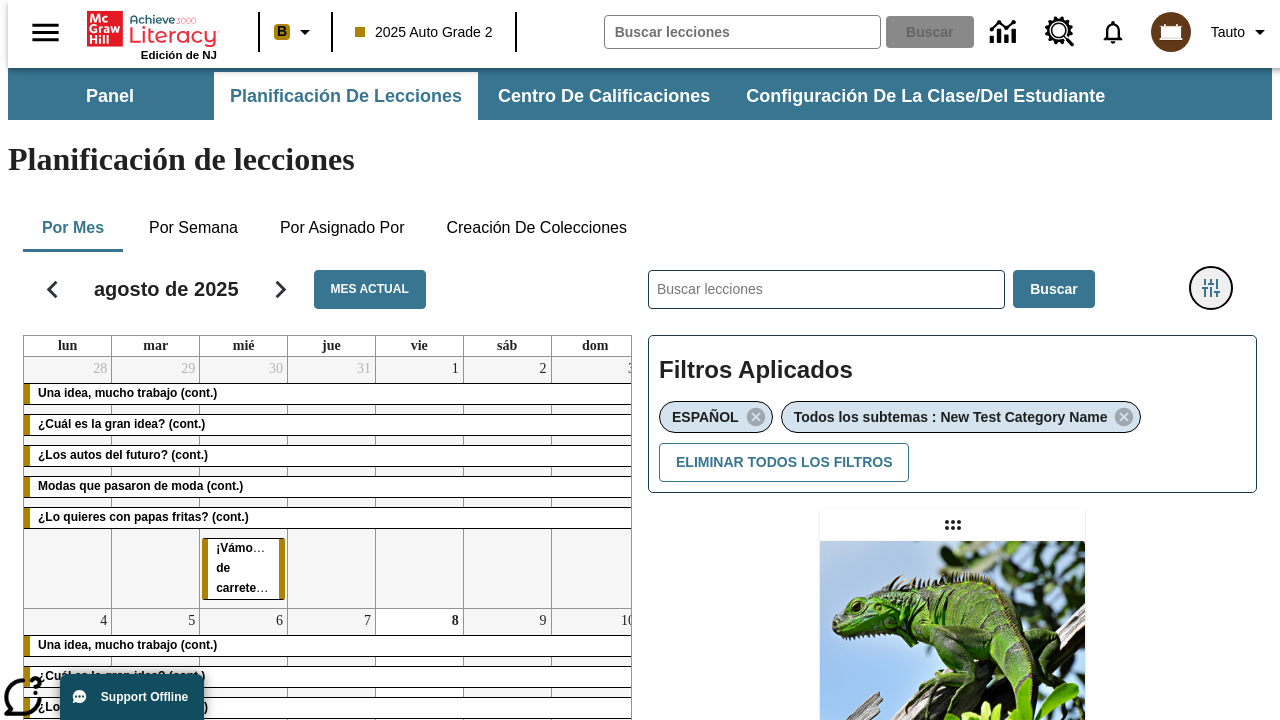 click 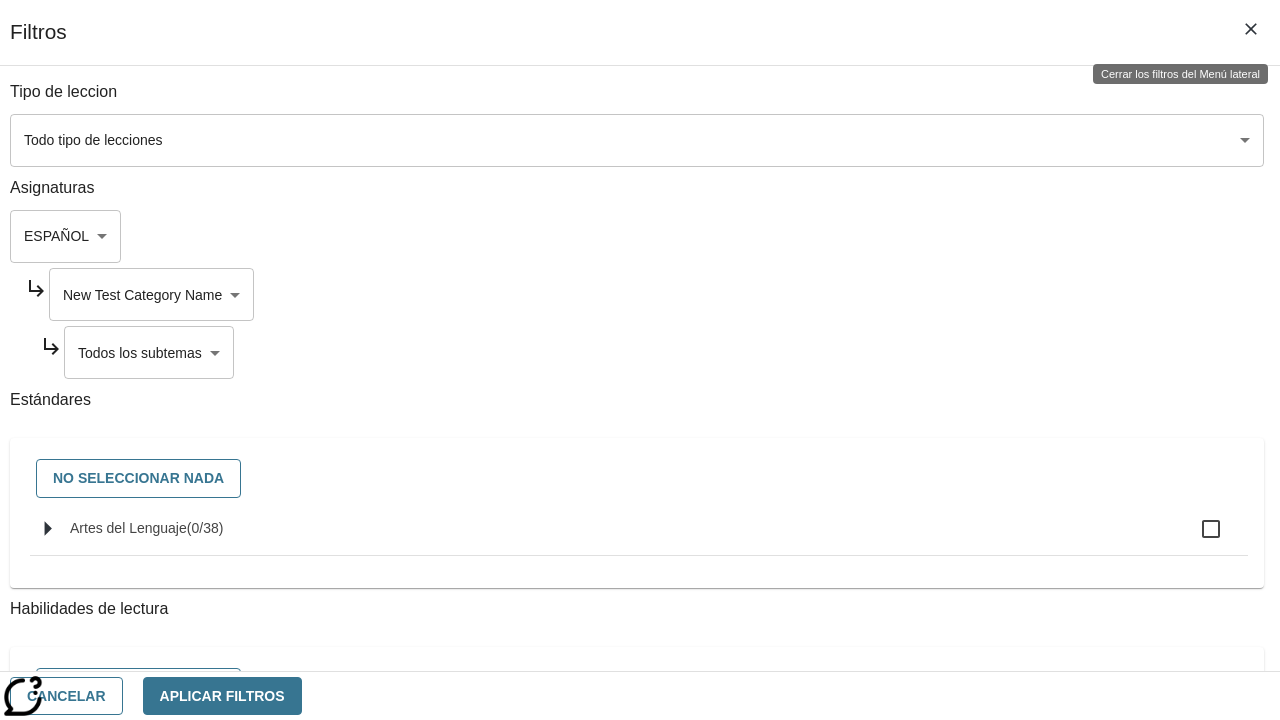 click on "Edición de NJ B [YEAR] Auto Grade 2 Buscar 0 Tauto Panel Planificación de lecciones Centro de calificaciones Configuración de la clase/del estudiante Planificación de lecciones Por mes Por semana Por asignado por Creación de colecciones agosto de [YEAR] Mes actual lun mar mié jue vie sáb dom 28 Una idea, mucho trabajo (cont.) ¿Cuál es la gran idea? (cont.) ¿Los autos del futuro?  (cont.) Modas que pasaron de moda (cont.) ¿Lo quieres con papas fritas? (cont.) 29 30 ¡Vámonos de carretera! 31 1 2 3 4 Una idea, mucho trabajo (cont.) ¿Cuál es la gran idea? (cont.) ¿Los autos del futuro?  (cont.) Modas que pasaron de moda (cont.) ¿Lo quieres con papas fritas? (cont.) Nacido para el motocrós 5 6 Los edificios más extraños del mundo 7 8 9 El sueño de los animales 10 11 Una idea, mucho trabajo (cont.) ¿Cuál es la gran idea? (cont.) 12 13 14 15 16 17 18" at bounding box center [640, 611] 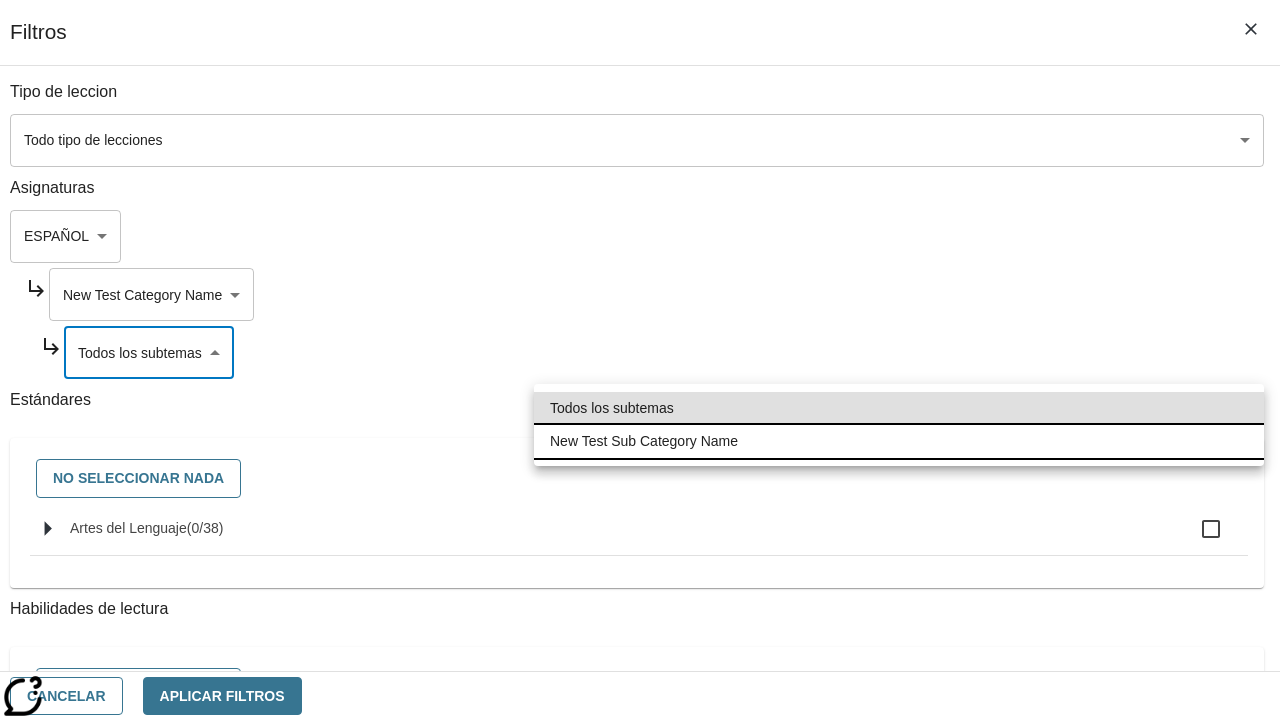 click on "New Test Sub Category Name" at bounding box center (899, 441) 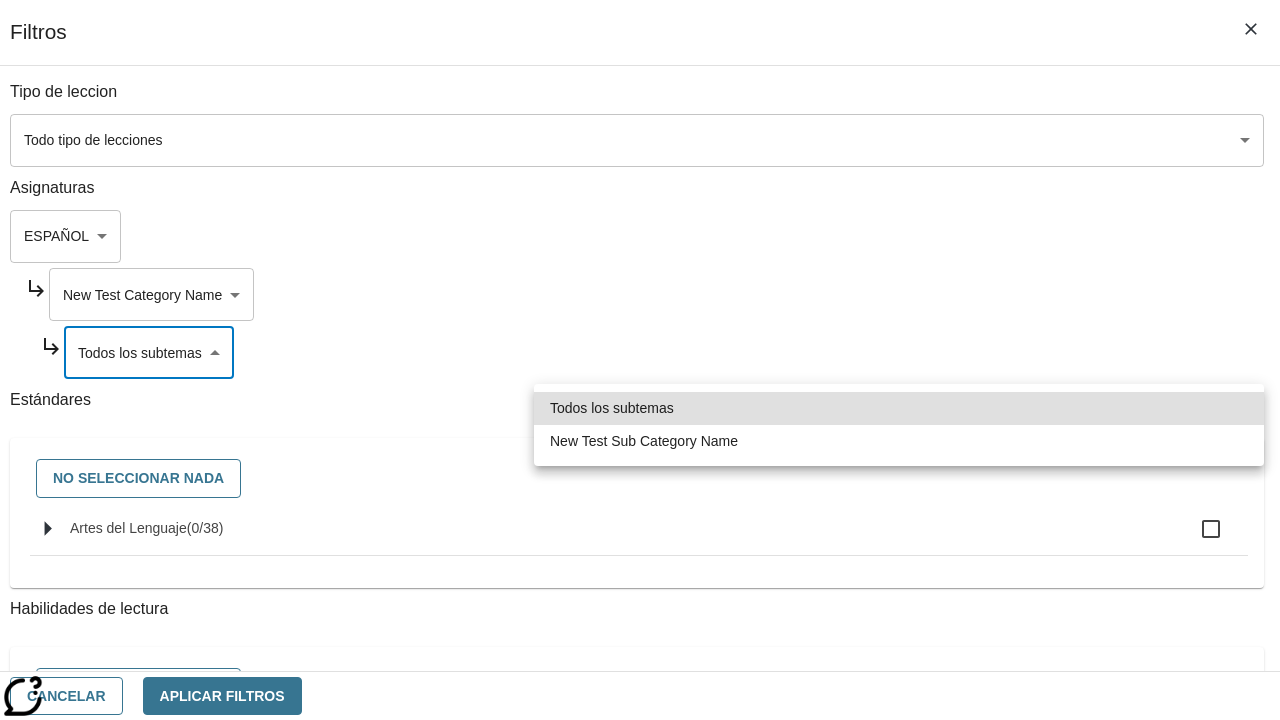 type on "2232" 